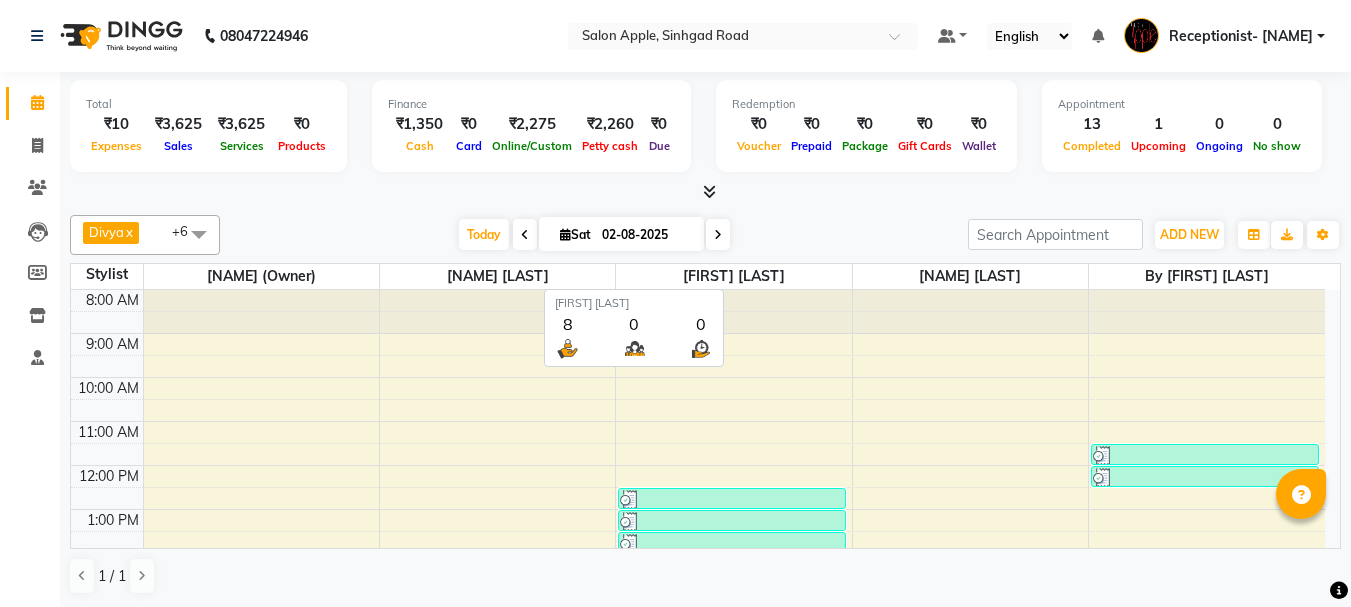 scroll, scrollTop: 0, scrollLeft: 0, axis: both 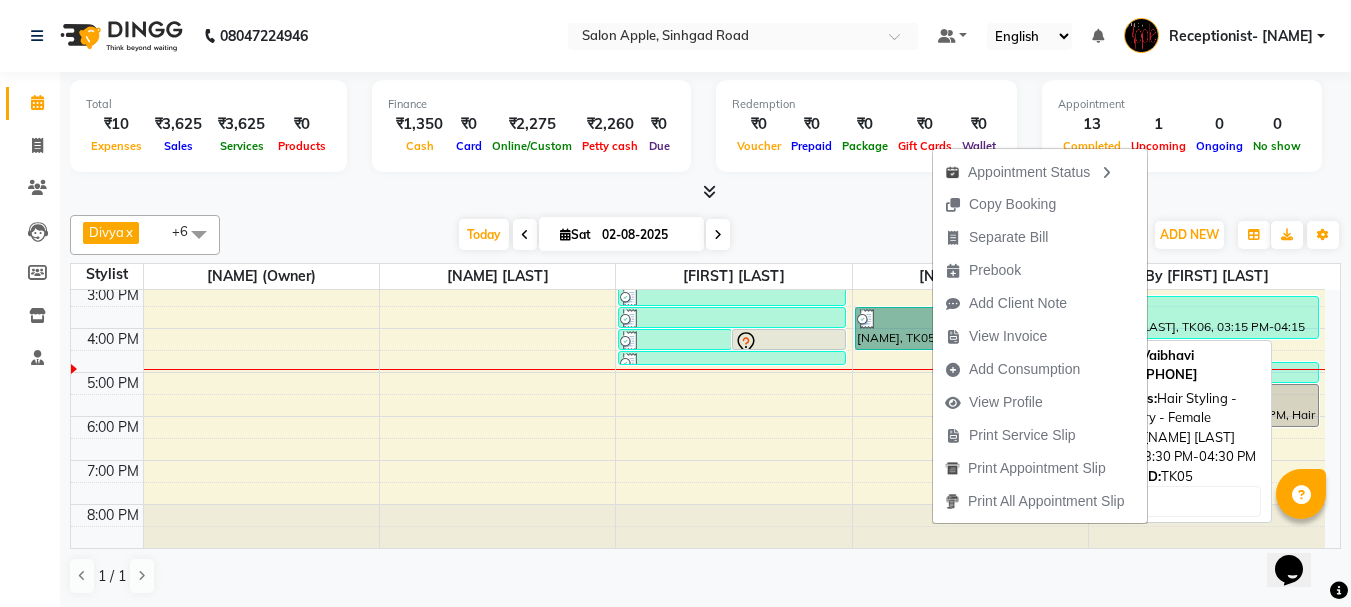 click on "[NAME], TK05, 03:30 PM-04:30 PM, Hair Styling - Blow dry - Female" at bounding box center [969, 328] 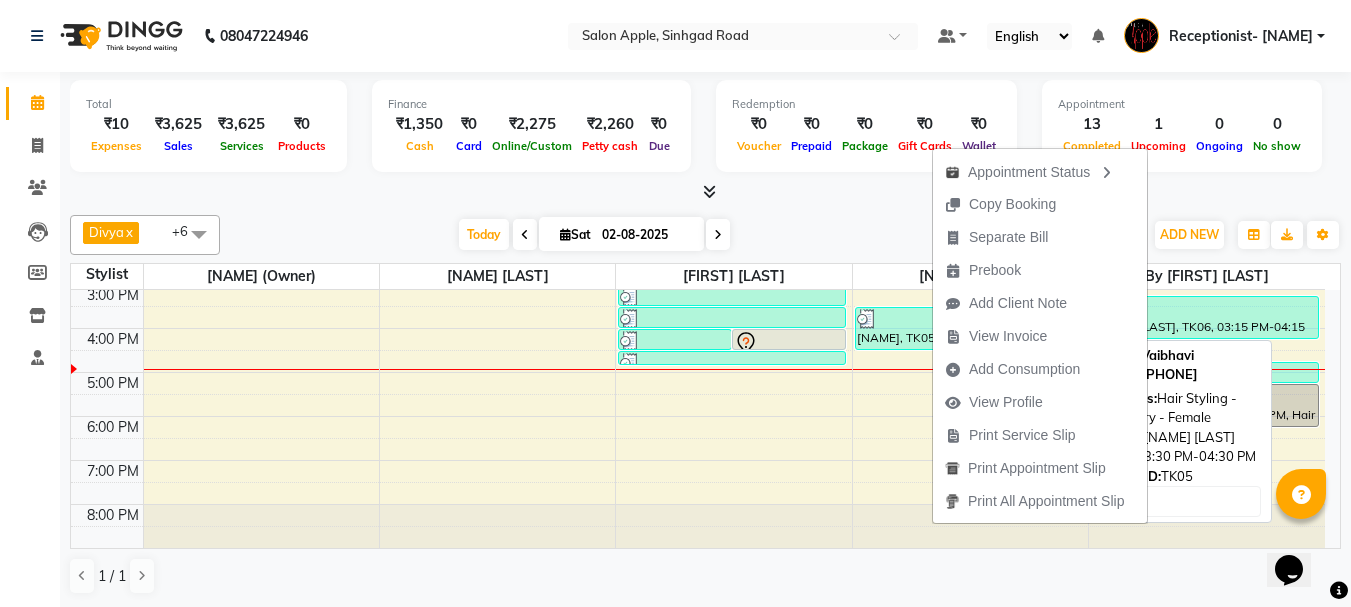 select on "3" 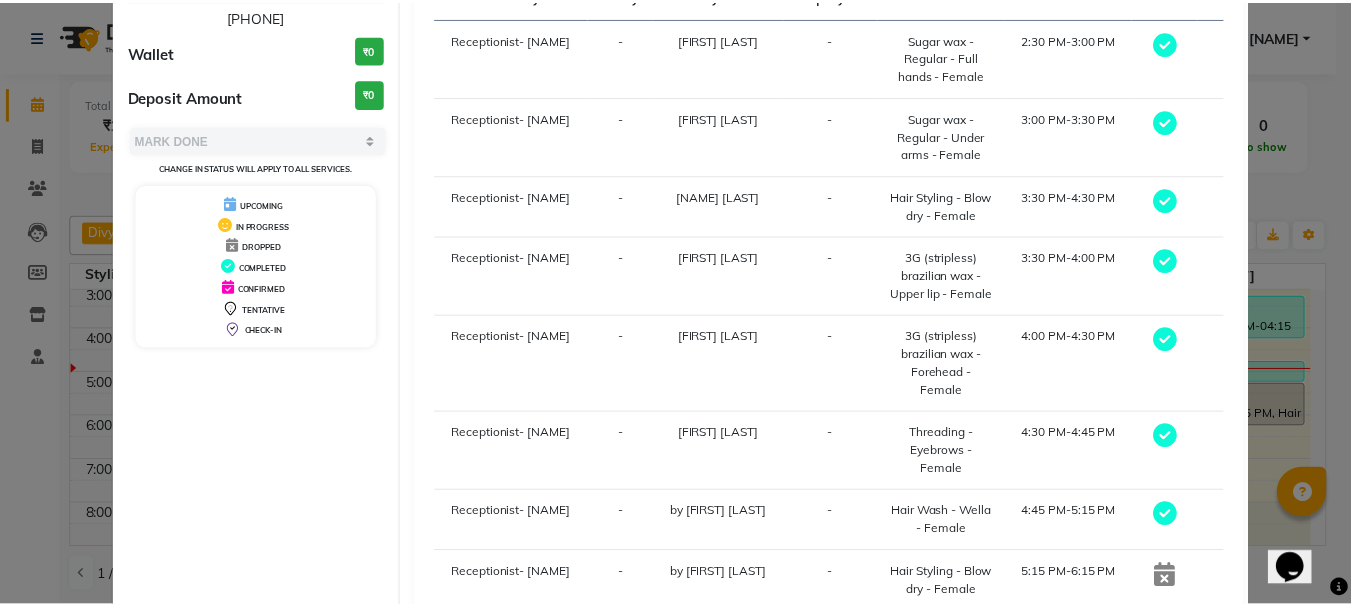 scroll, scrollTop: 302, scrollLeft: 0, axis: vertical 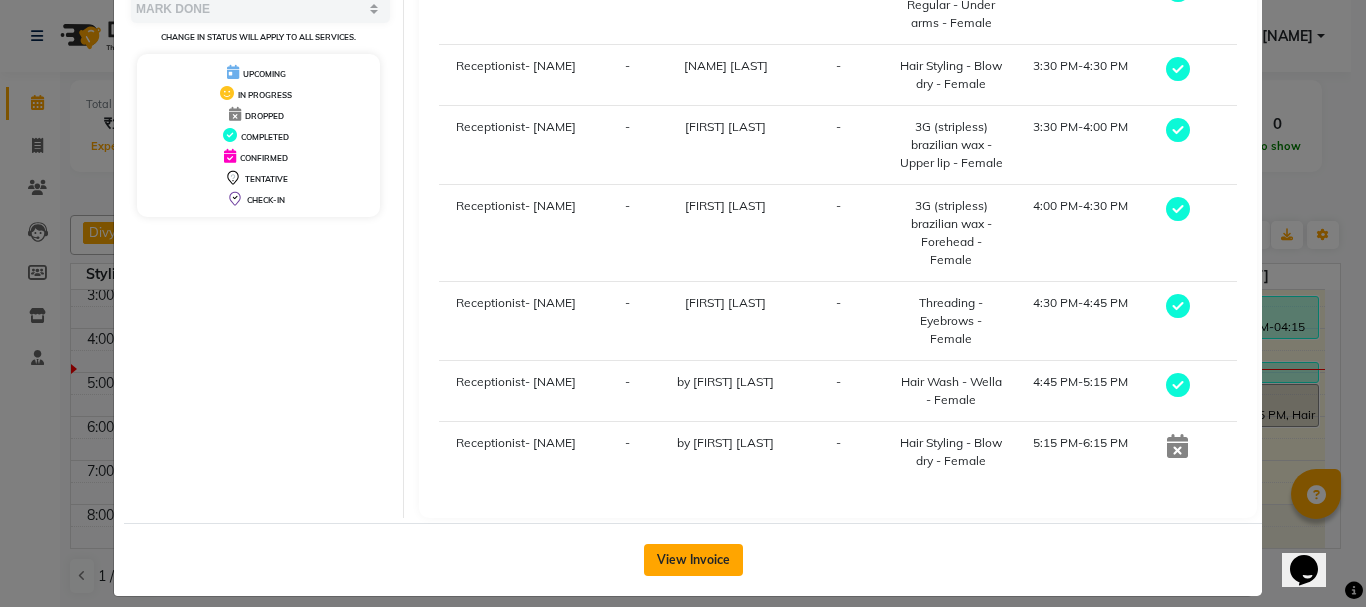 click on "View Invoice" 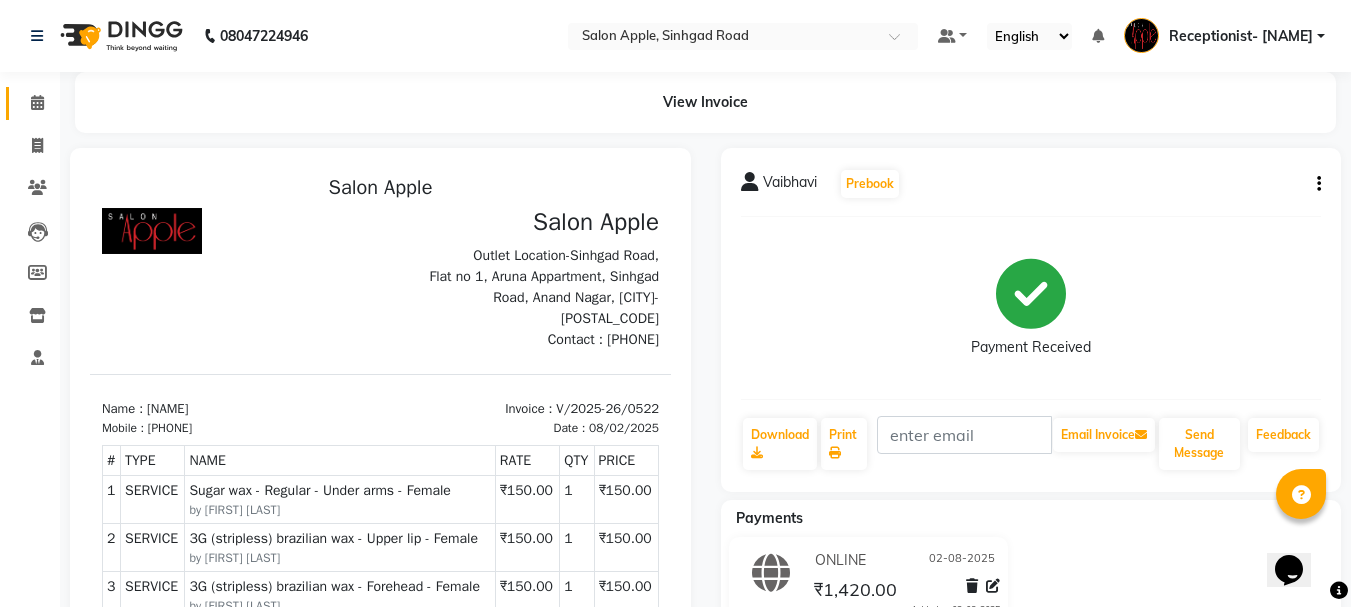 scroll, scrollTop: 0, scrollLeft: 0, axis: both 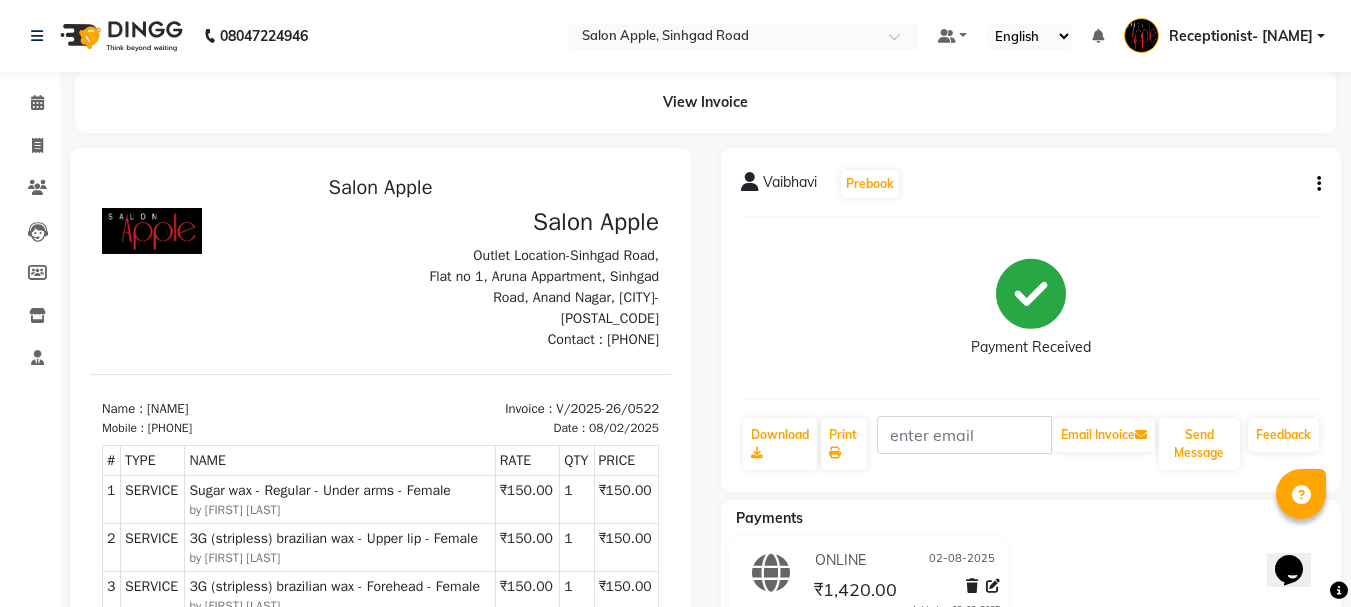 click 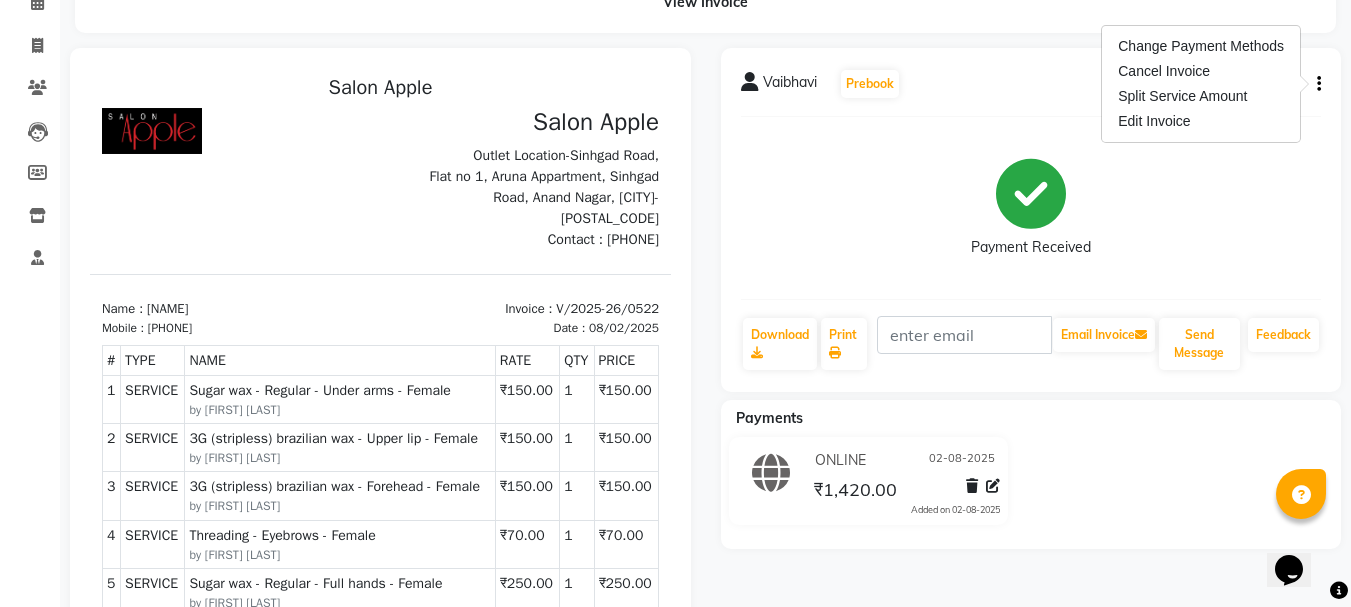 scroll, scrollTop: 0, scrollLeft: 0, axis: both 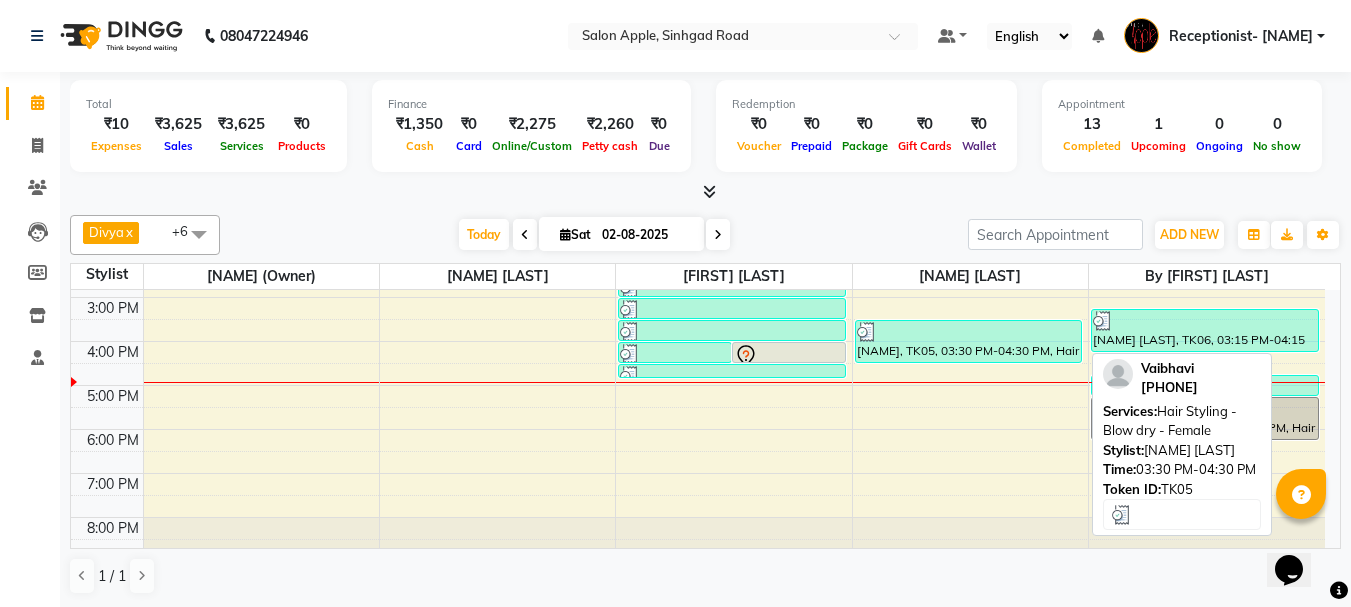 click at bounding box center (969, 332) 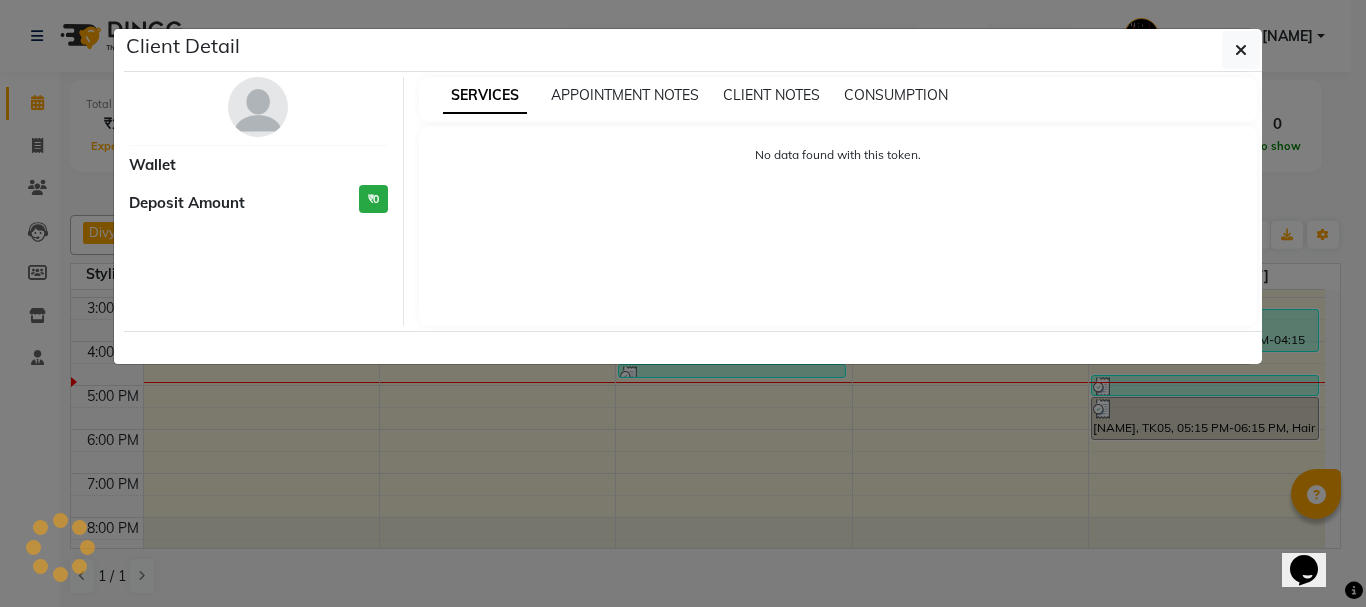 select on "3" 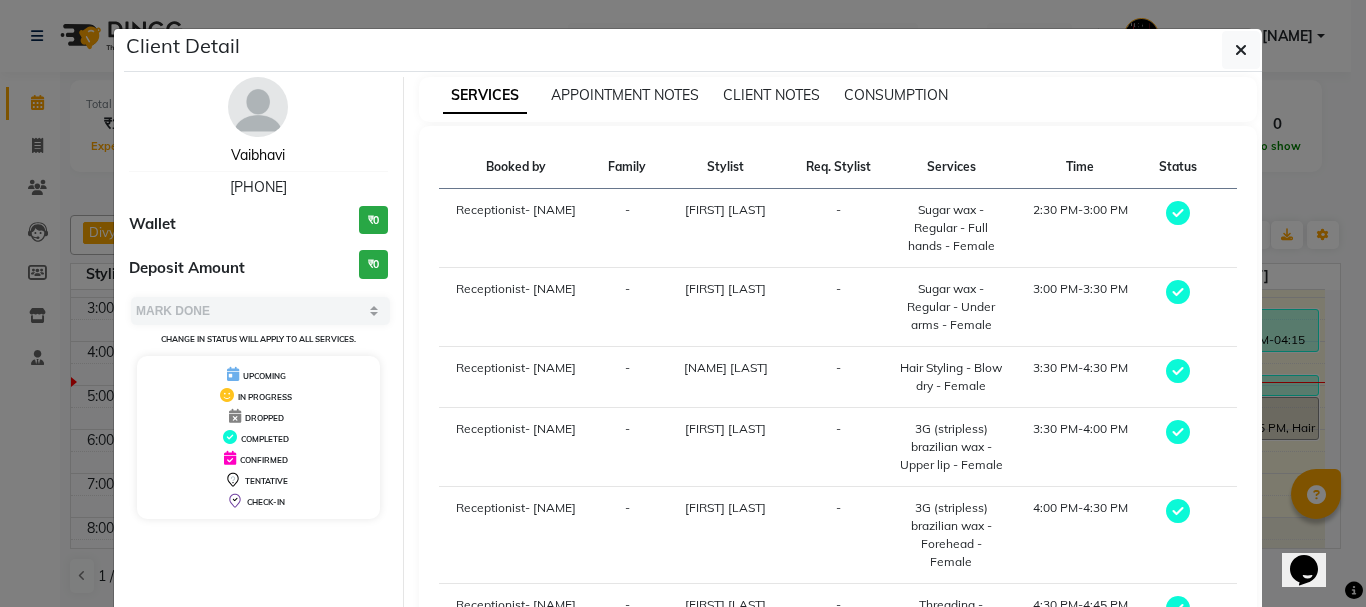 drag, startPoint x: 258, startPoint y: 150, endPoint x: 1151, endPoint y: 127, distance: 893.29614 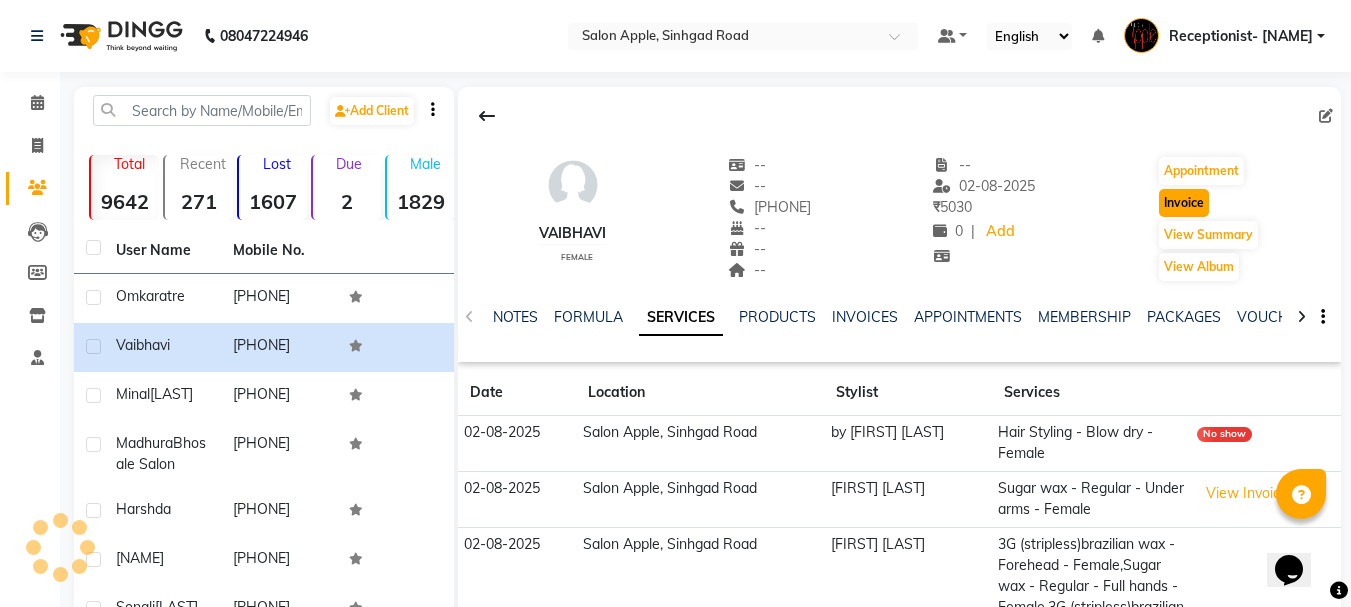 click on "Invoice" 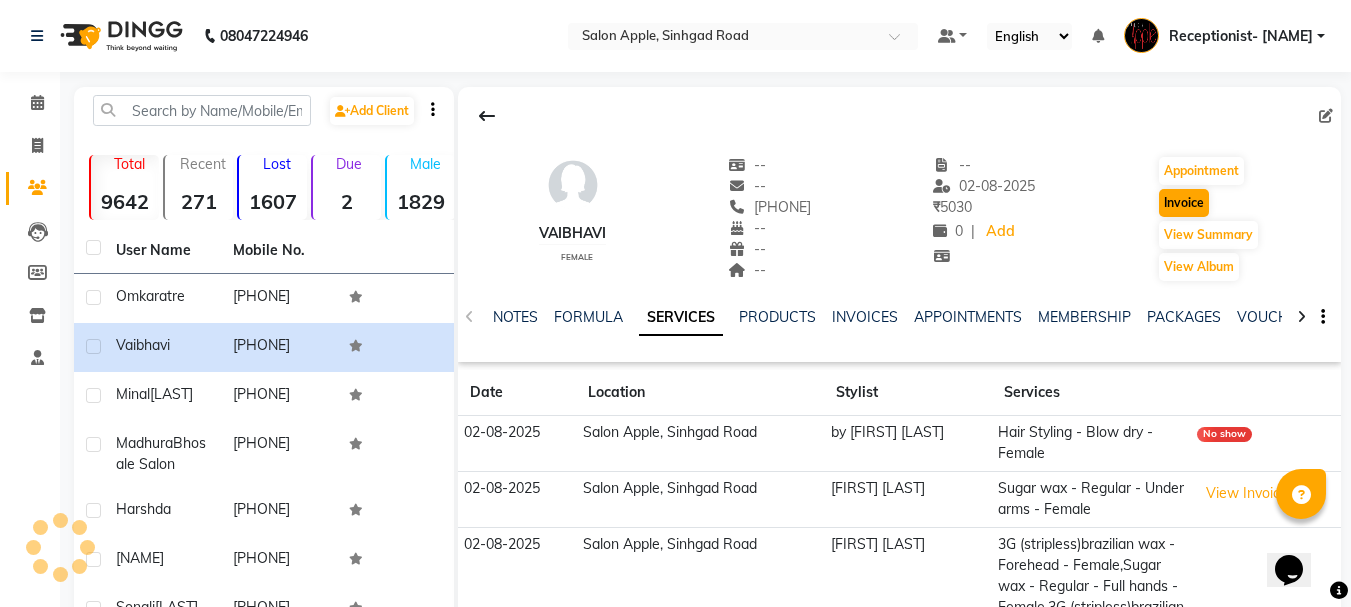 select on "service" 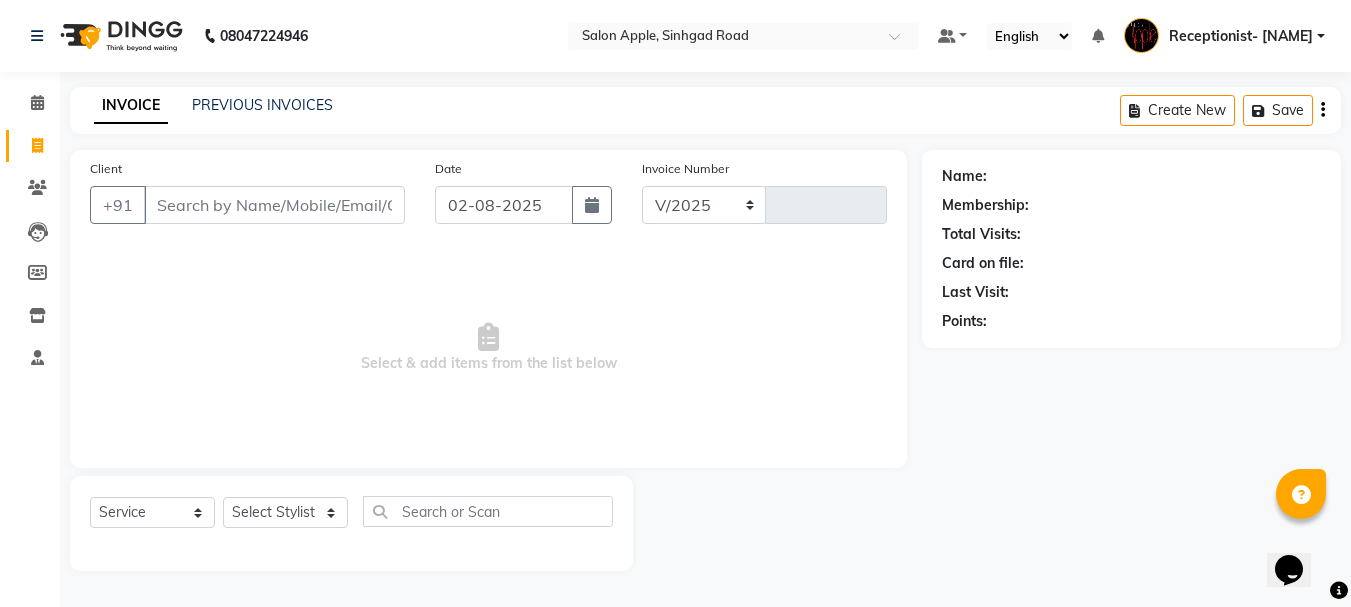 select on "645" 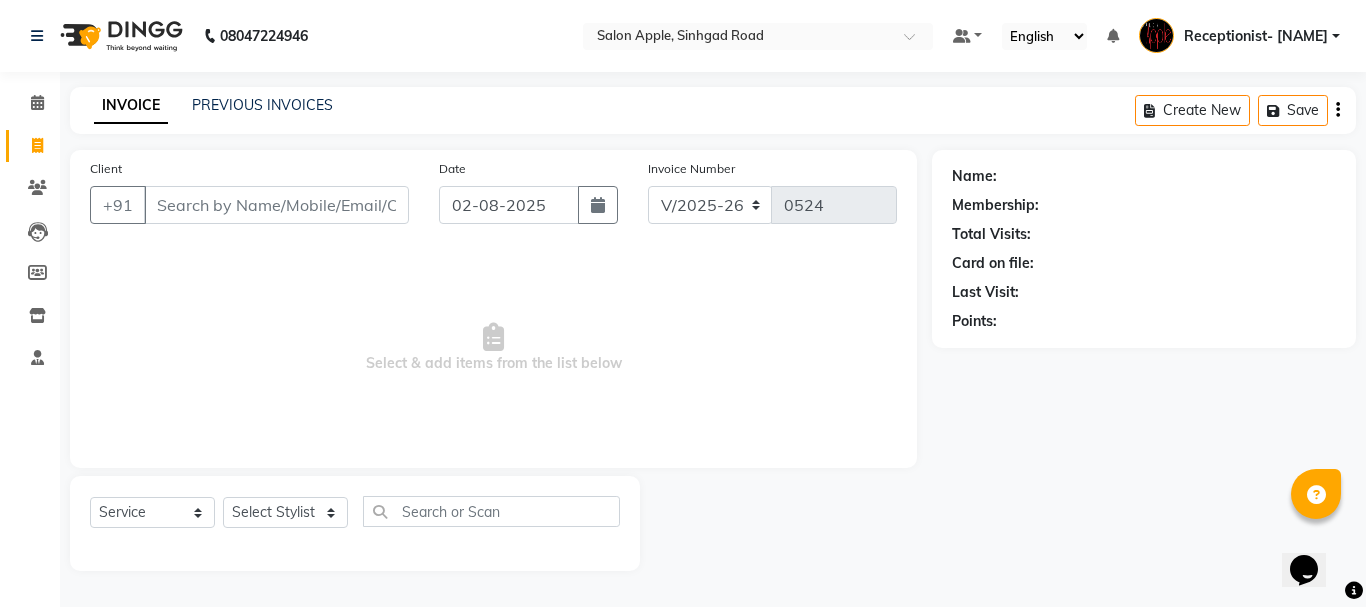 type on "[PHONE]" 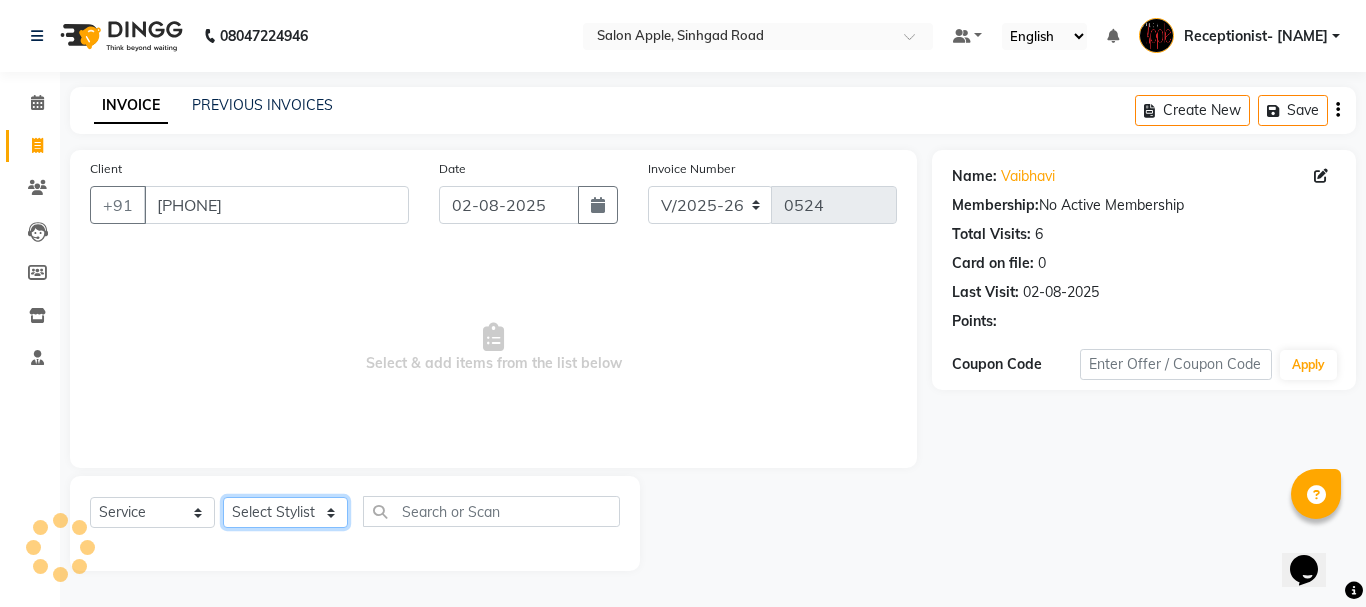 click on "Select Stylist [NAME] [LAST] [NAME] (Owner) Receptionist- [NAME] [NAME] [LAST] [NAME] (Owner) [FIRST] [LAST] Training Department" 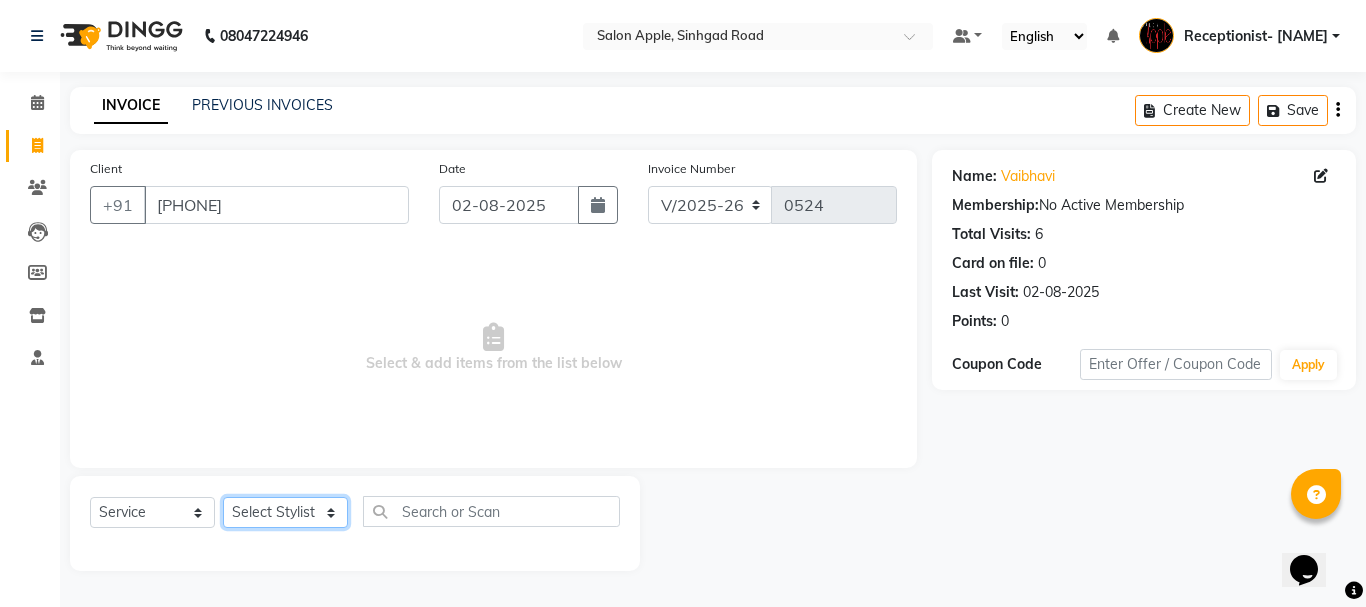 select on "62964" 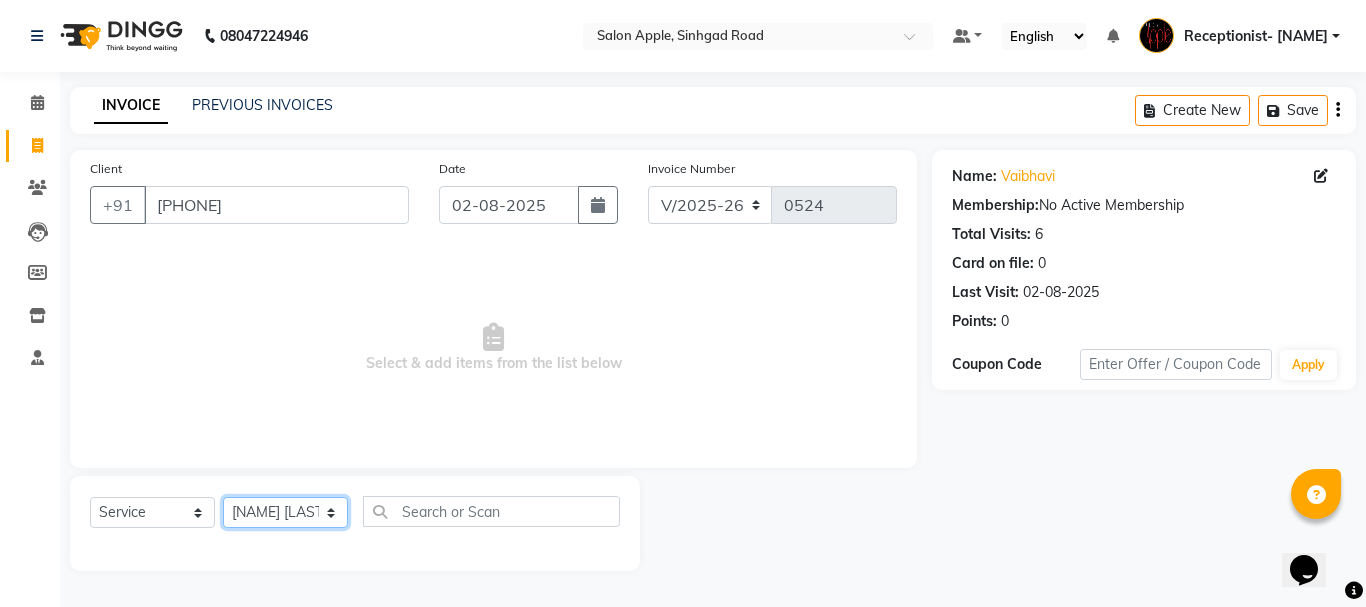 click on "Select Stylist [NAME] [LAST] [NAME] (Owner) Receptionist- [NAME] [NAME] [LAST] [NAME] (Owner) [FIRST] [LAST] Training Department" 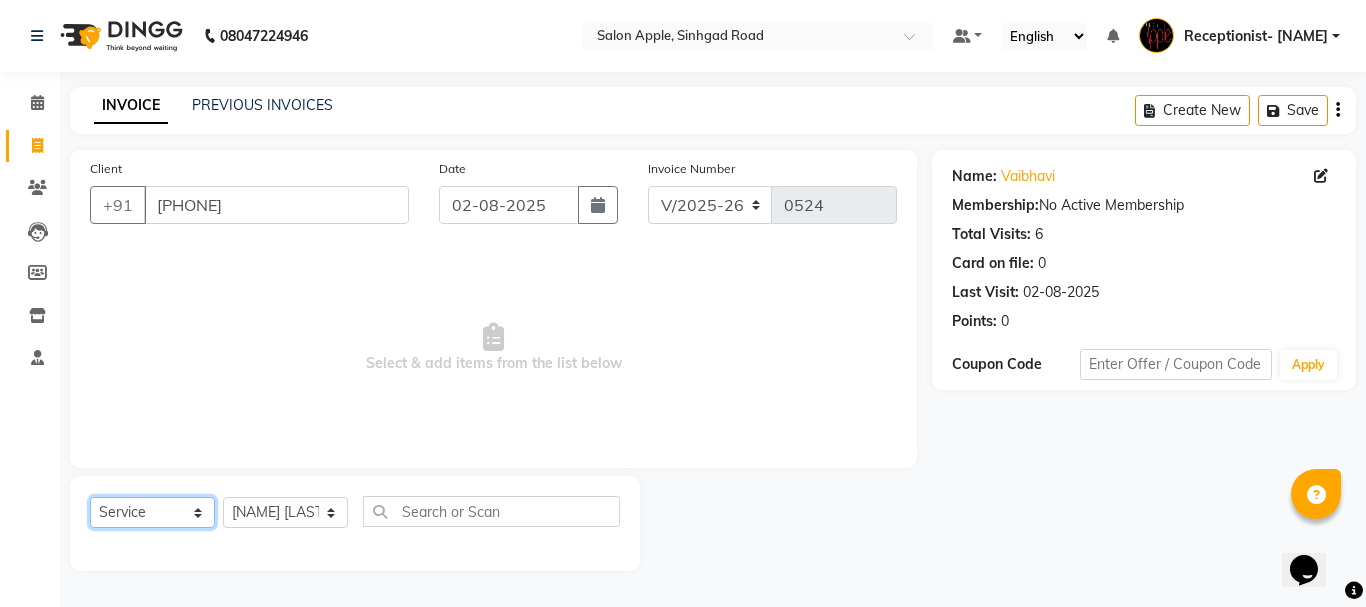 click on "Select  Service  Product  Membership  Package Voucher Prepaid Gift Card" 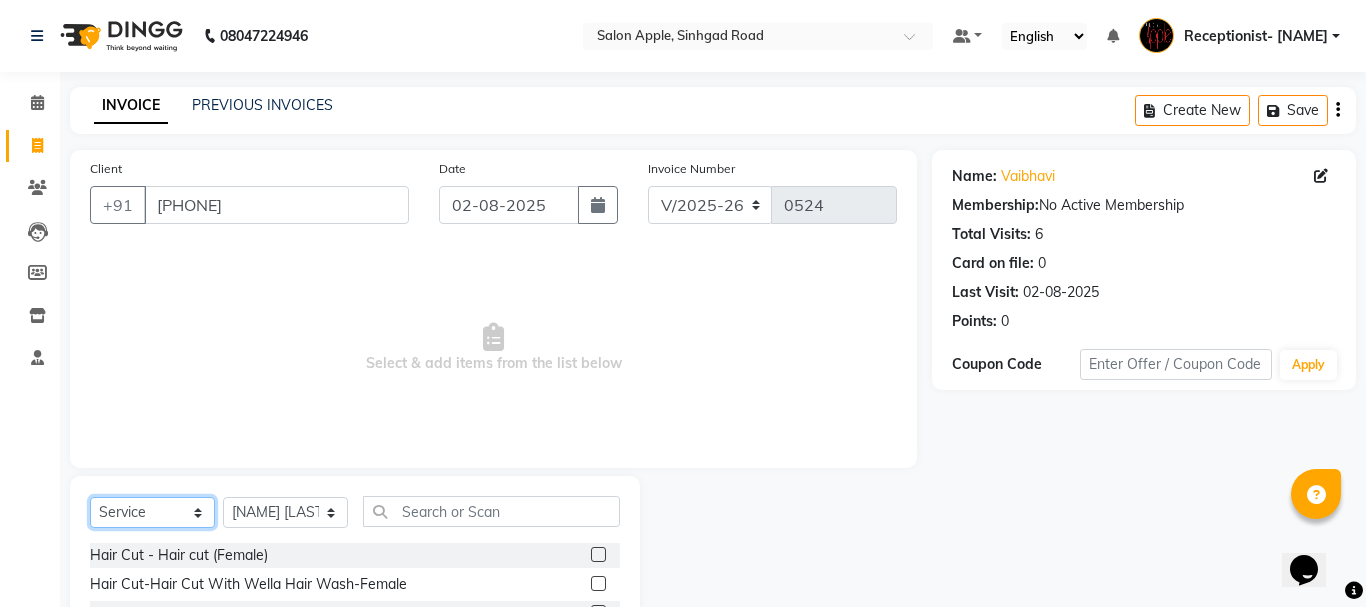 click on "Select  Service  Product  Membership  Package Voucher Prepaid Gift Card" 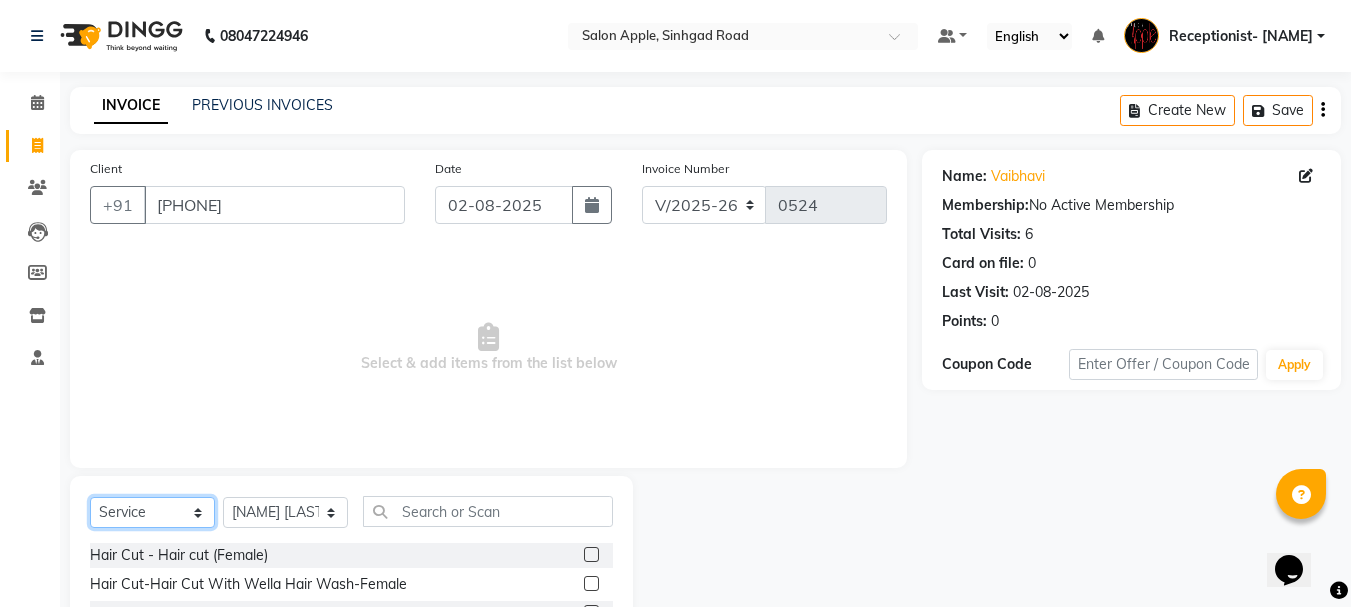 scroll, scrollTop: 194, scrollLeft: 0, axis: vertical 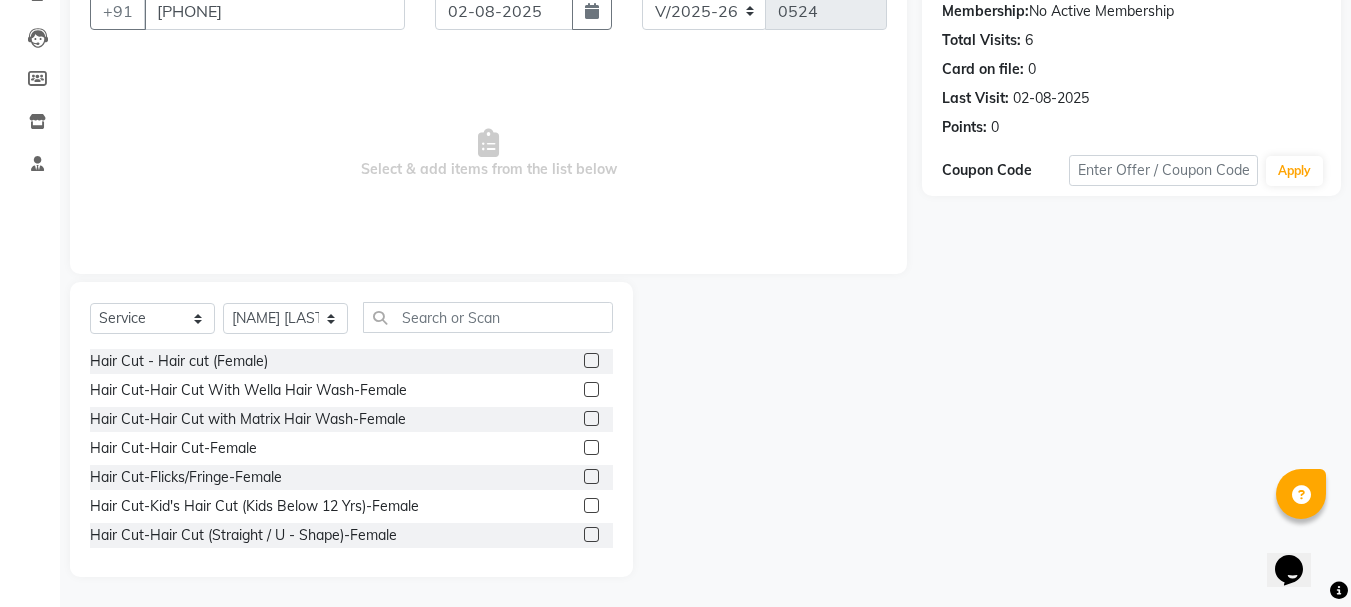 drag, startPoint x: 575, startPoint y: 538, endPoint x: 610, endPoint y: 497, distance: 53.90733 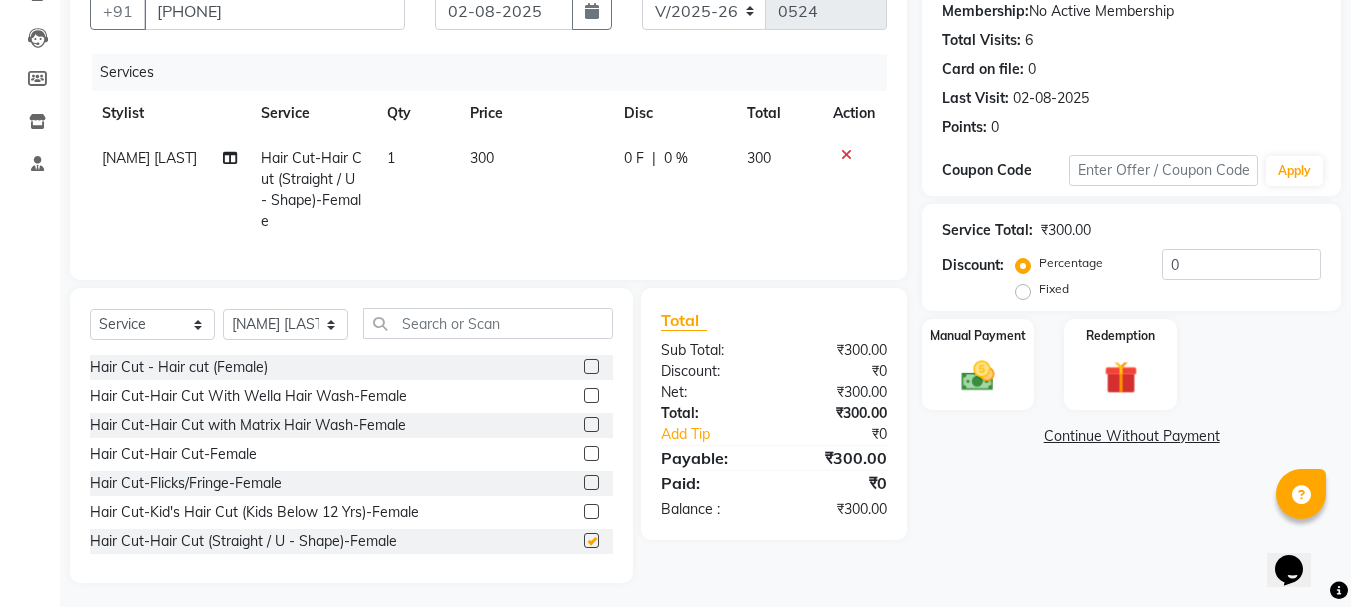 checkbox on "false" 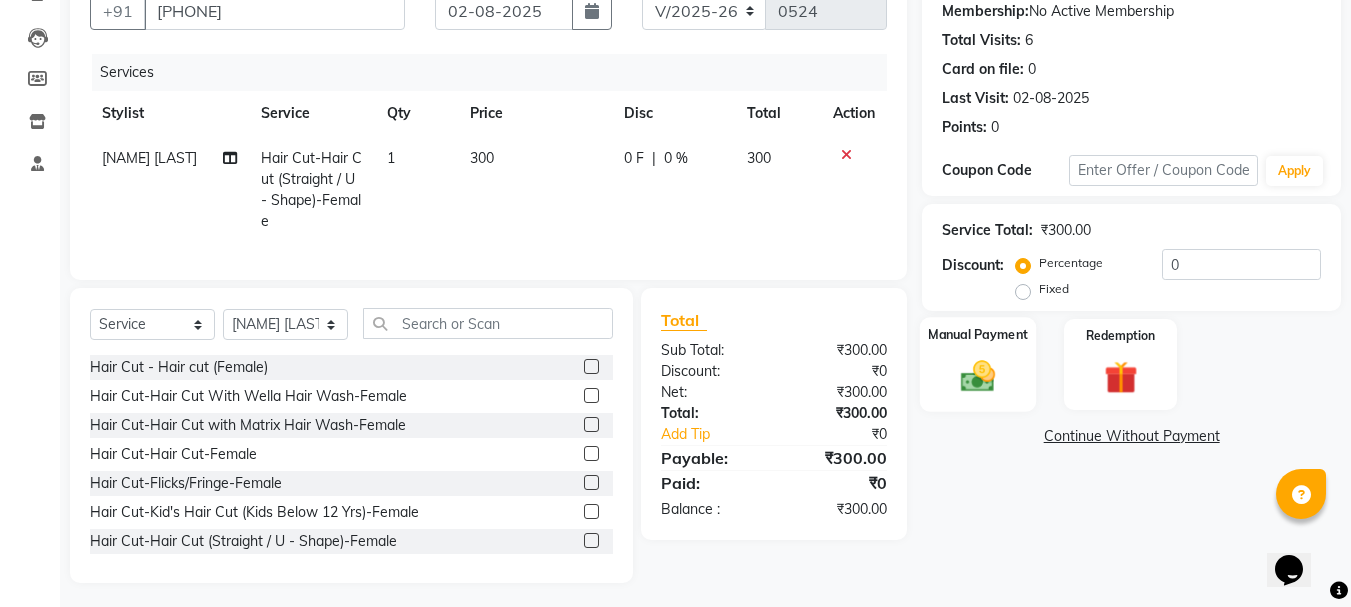 click on "Manual Payment" 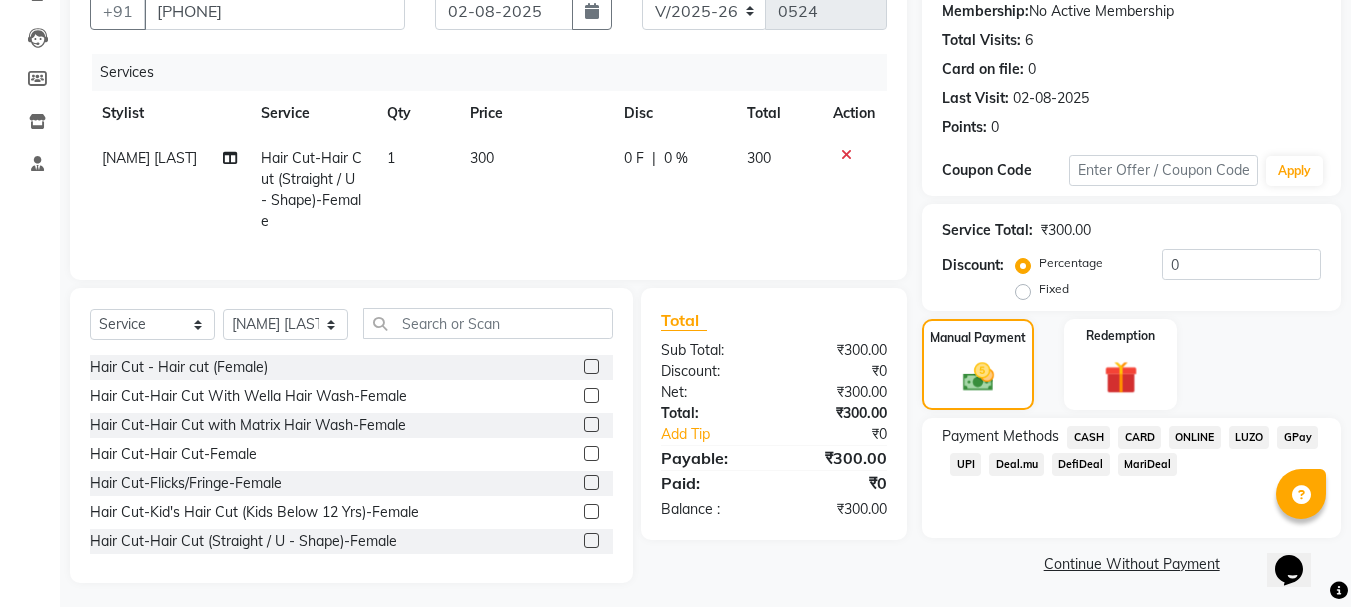 scroll, scrollTop: 215, scrollLeft: 0, axis: vertical 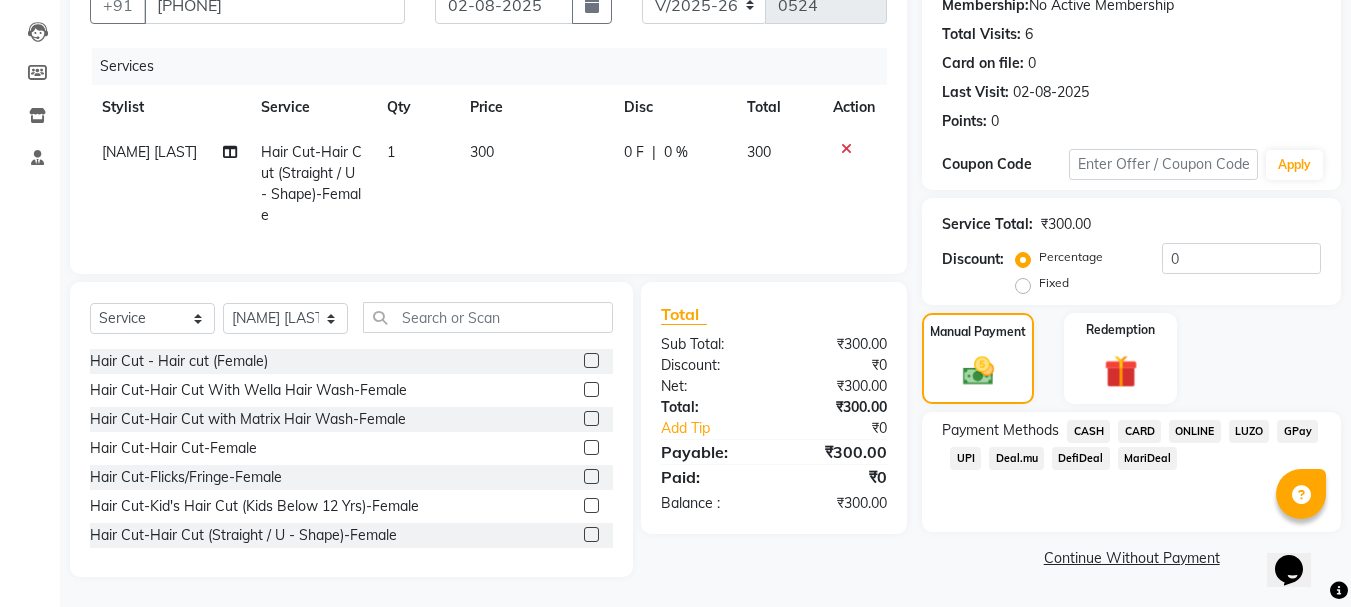 click on "ONLINE" 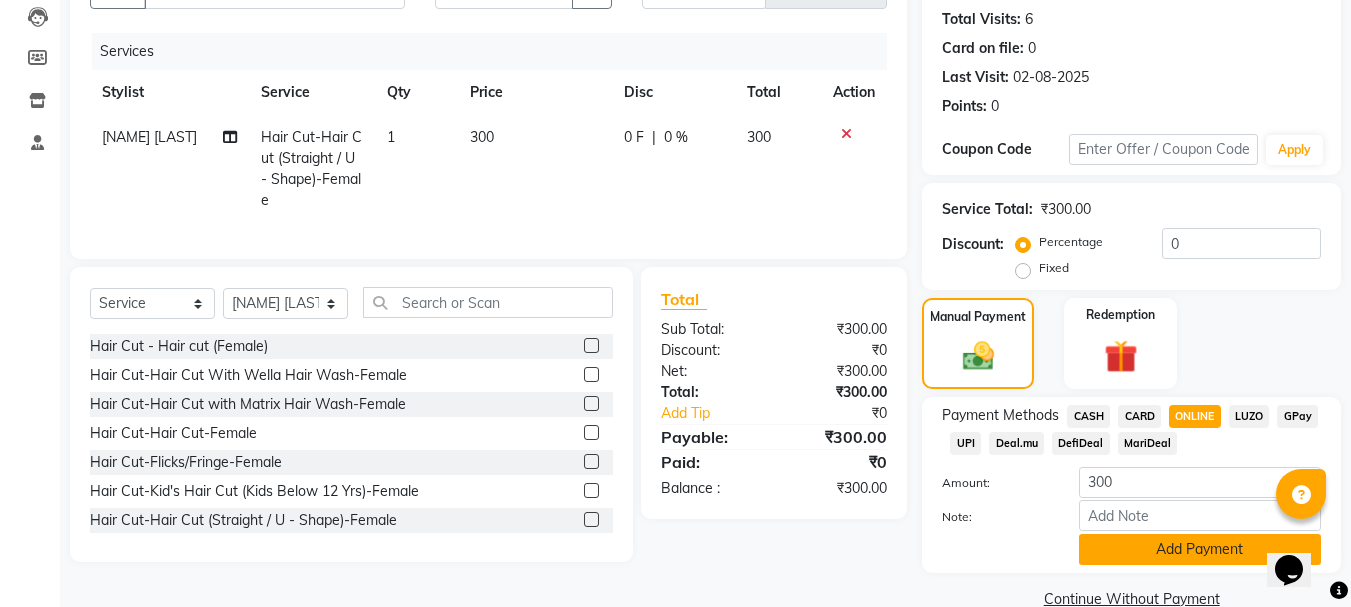 click on "Add Payment" 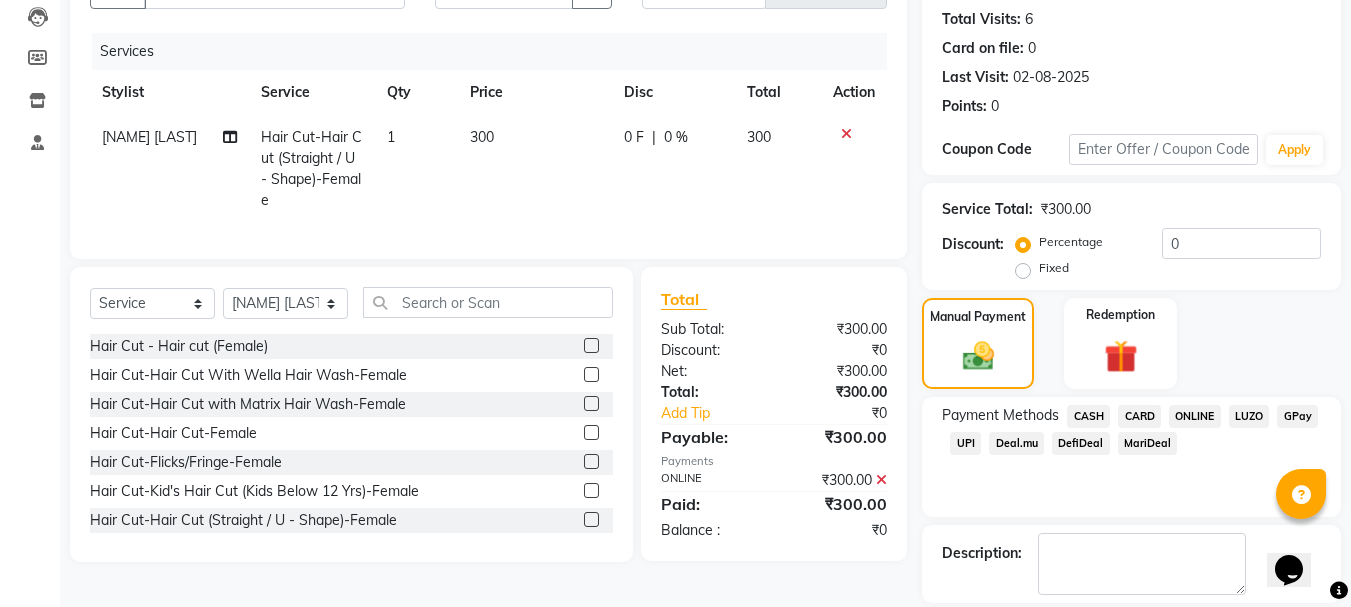 scroll, scrollTop: 309, scrollLeft: 0, axis: vertical 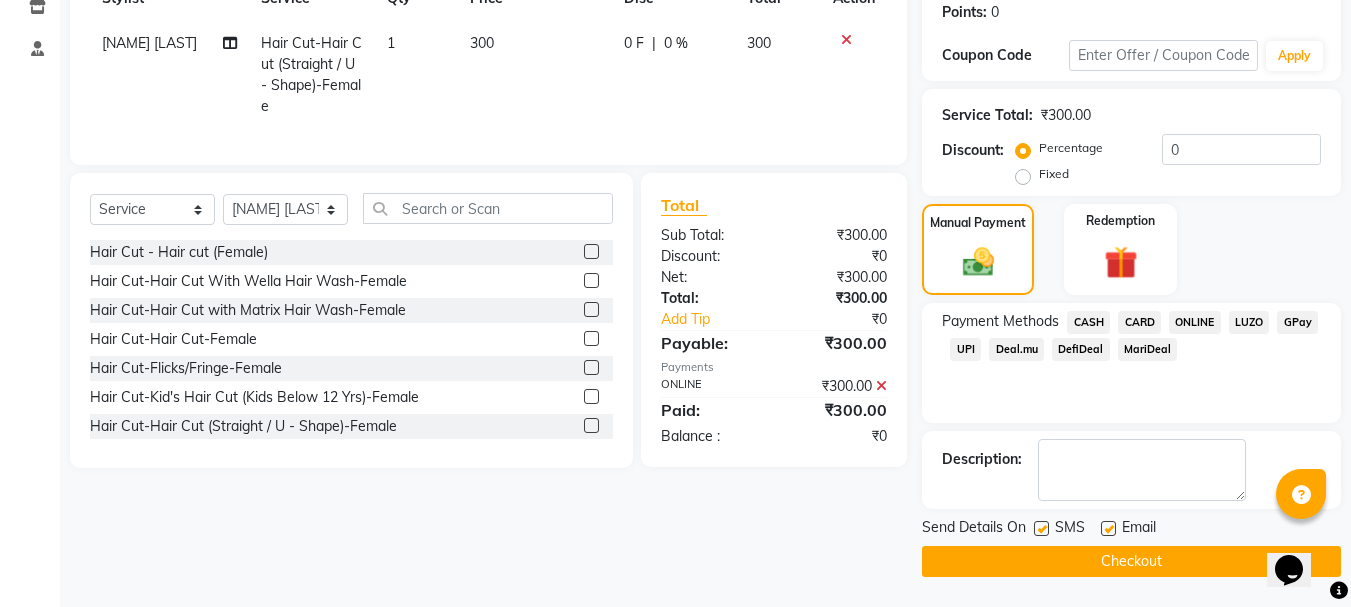 click on "Checkout" 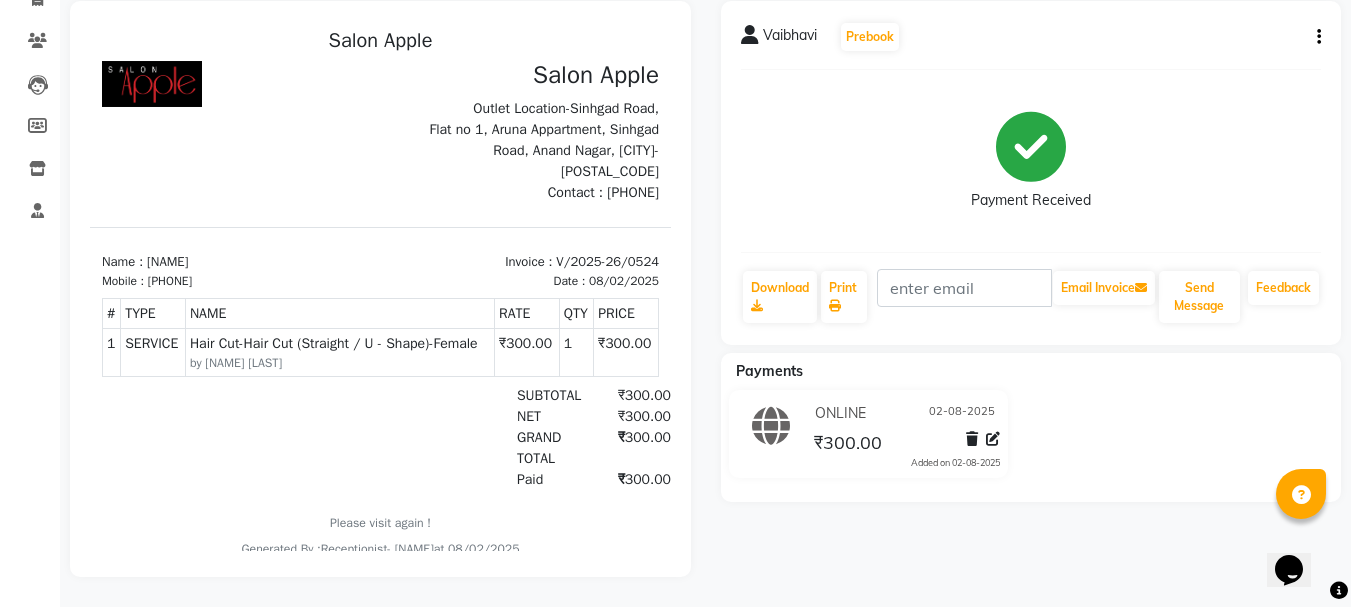 scroll, scrollTop: 0, scrollLeft: 0, axis: both 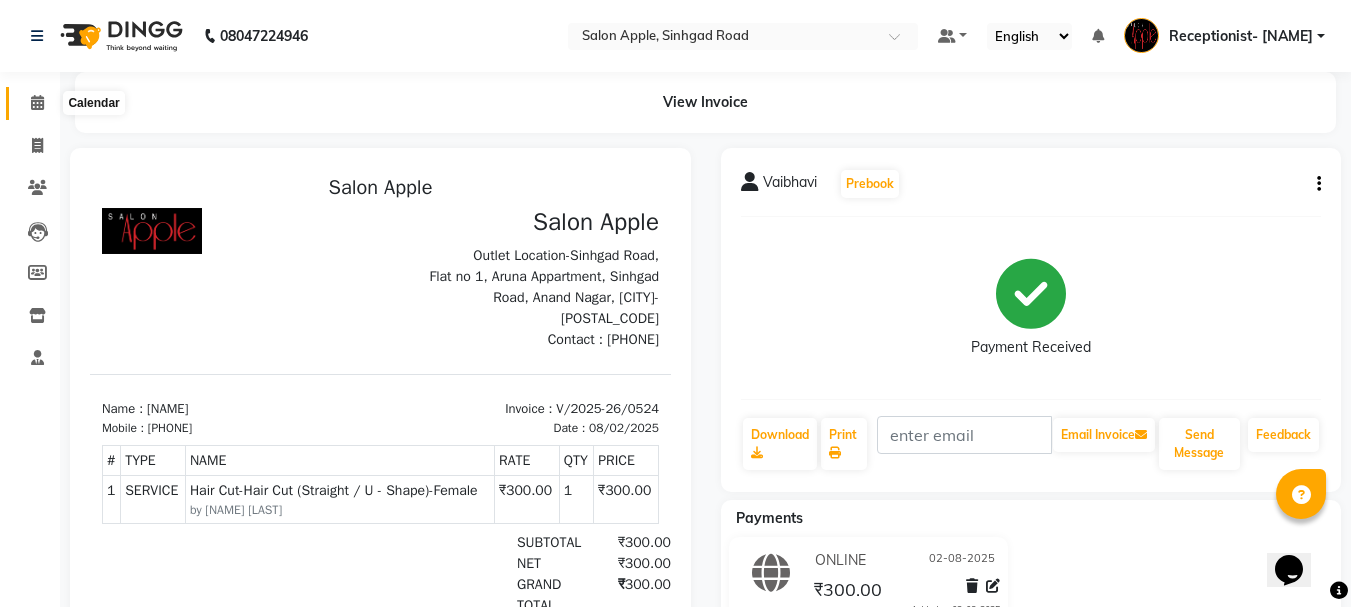 click 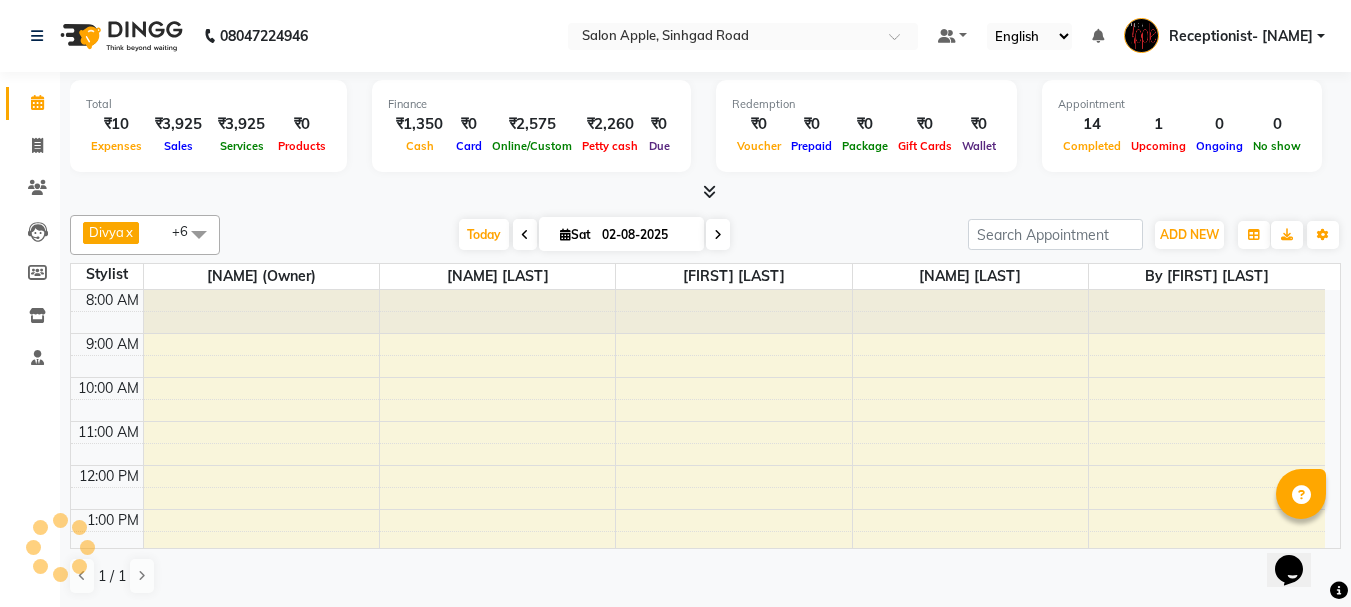 click 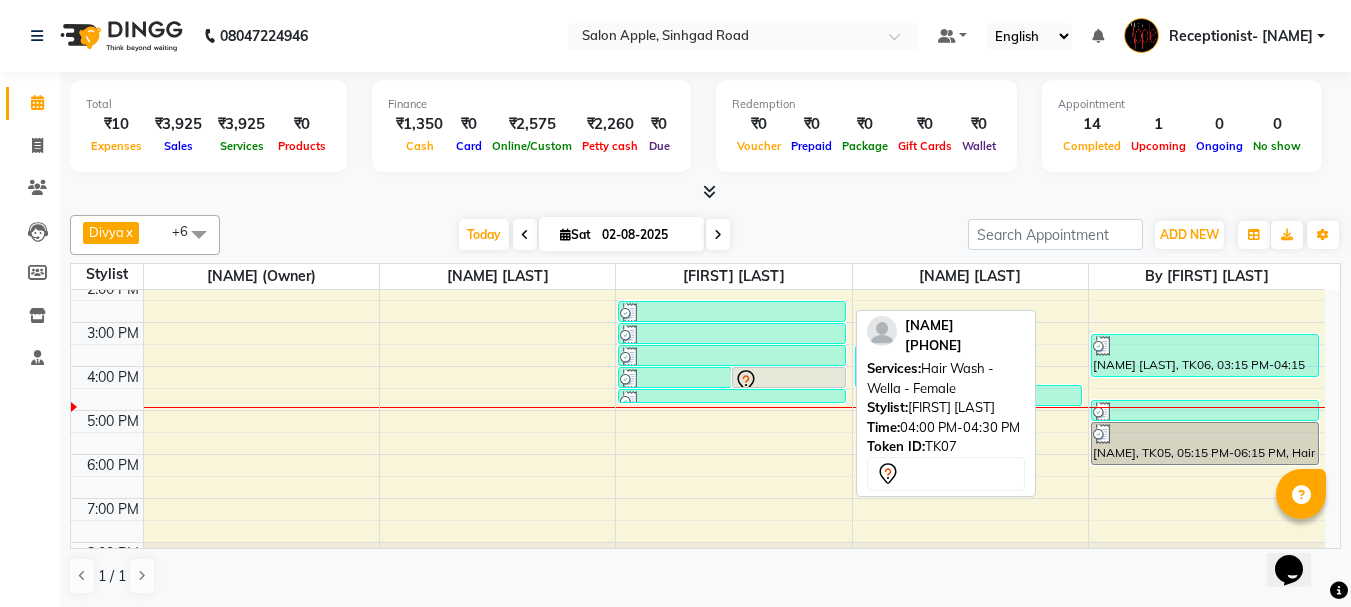 scroll, scrollTop: 275, scrollLeft: 0, axis: vertical 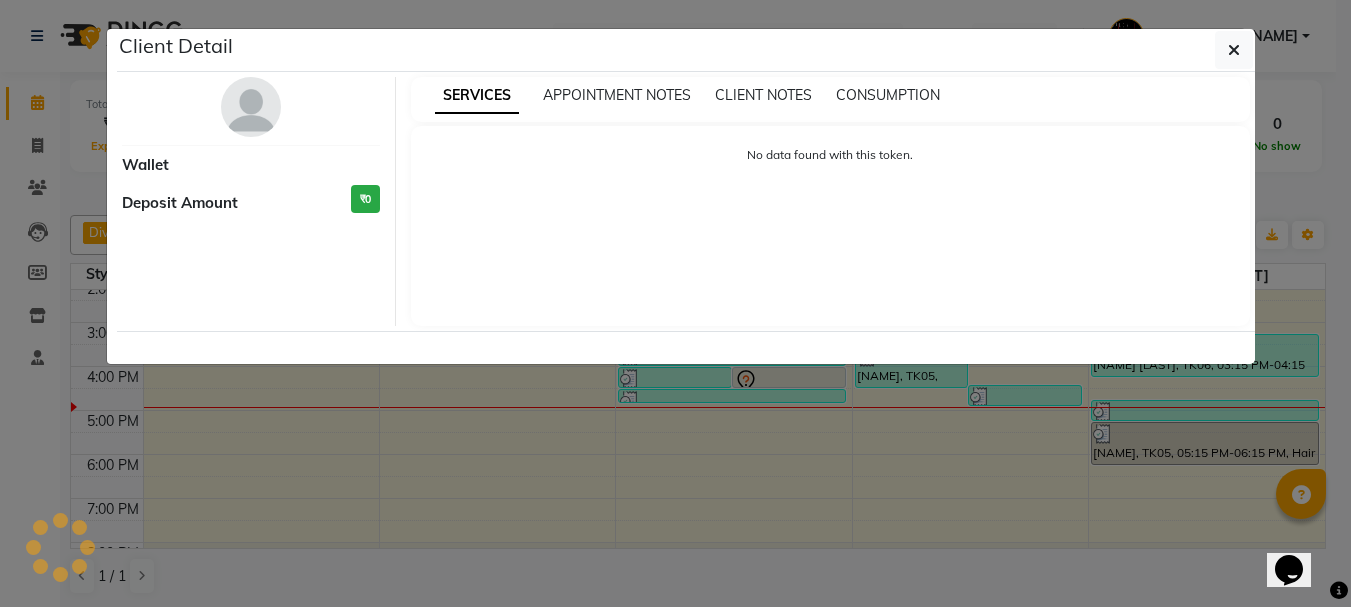 select on "7" 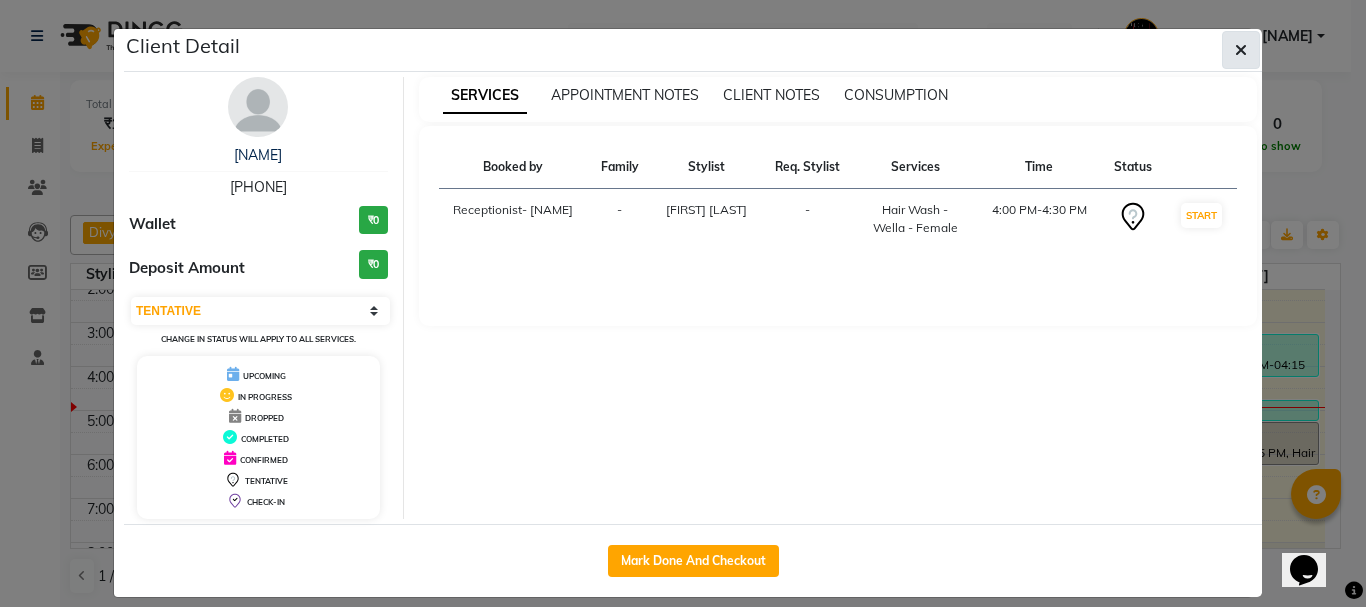click 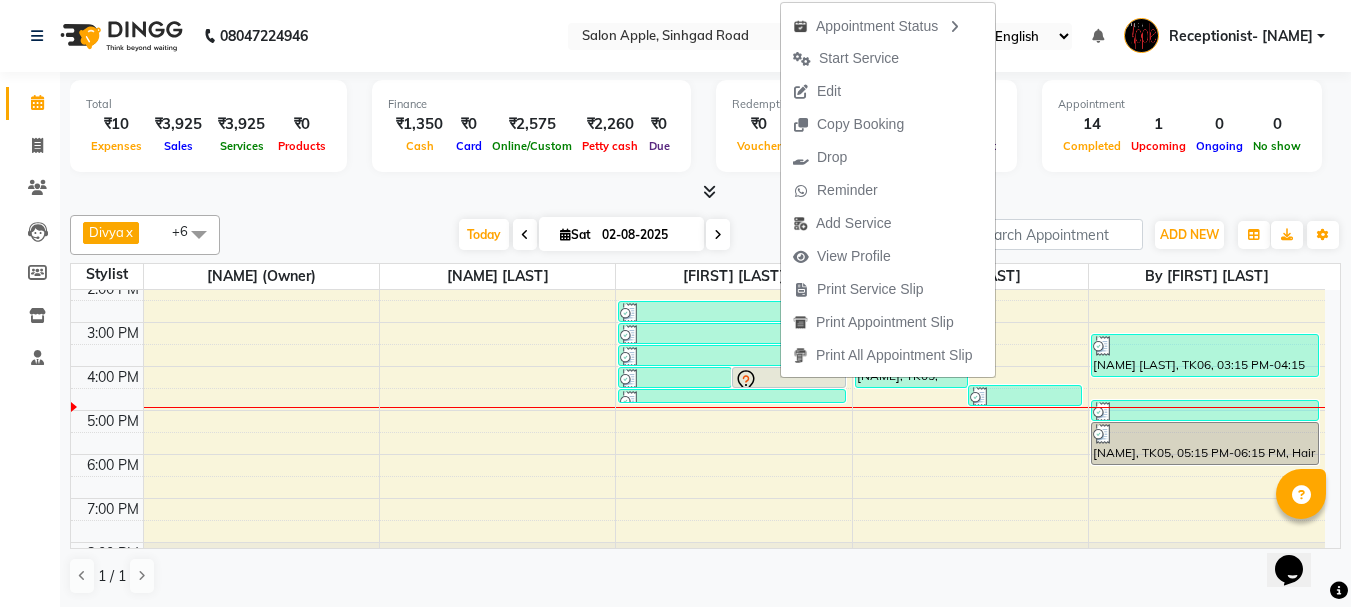 drag, startPoint x: 831, startPoint y: 96, endPoint x: 802, endPoint y: 110, distance: 32.202484 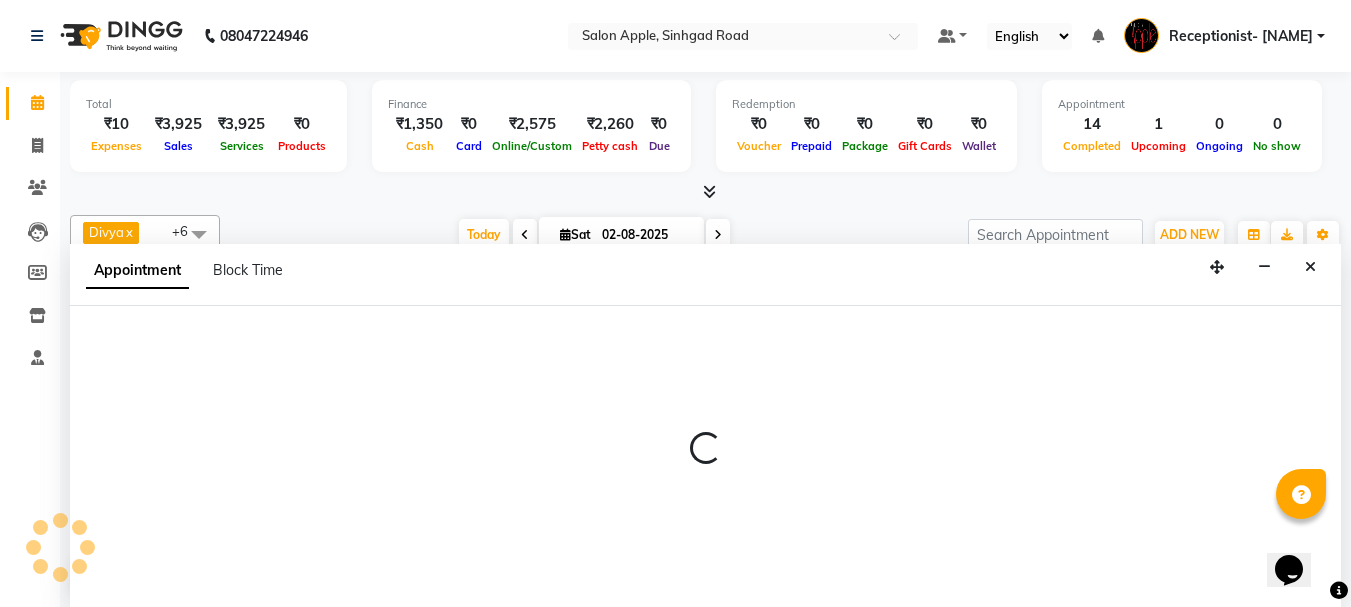 select on "tentative" 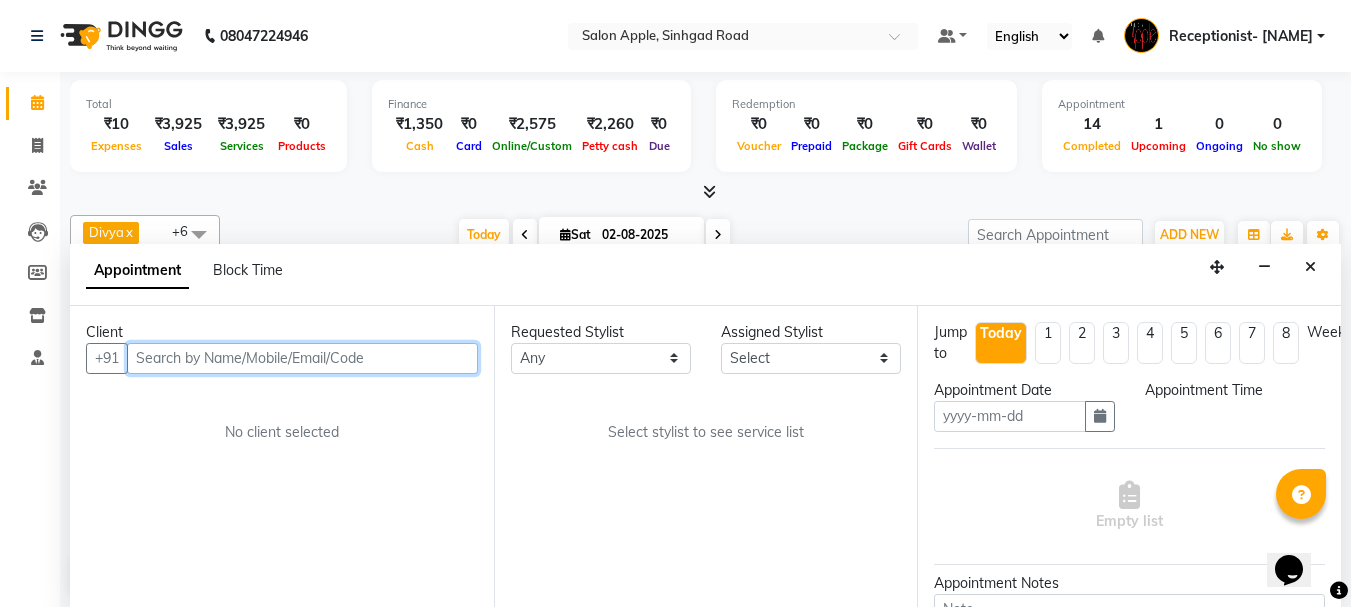 type on "02-08-2025" 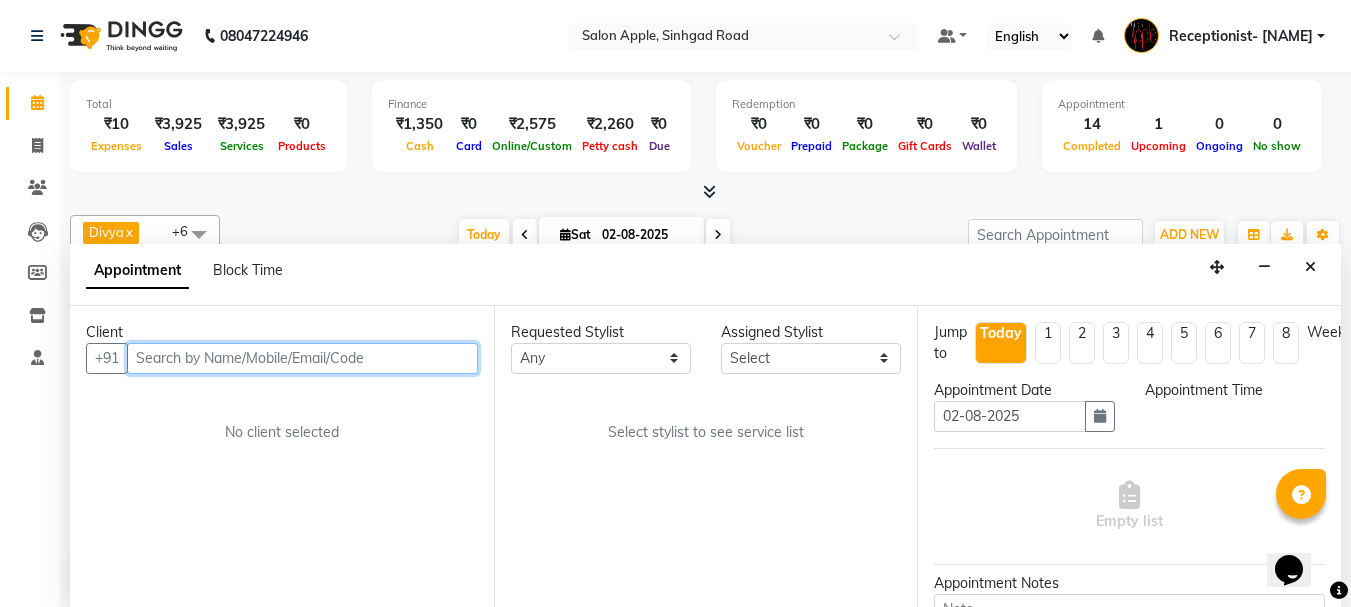 scroll, scrollTop: 1, scrollLeft: 0, axis: vertical 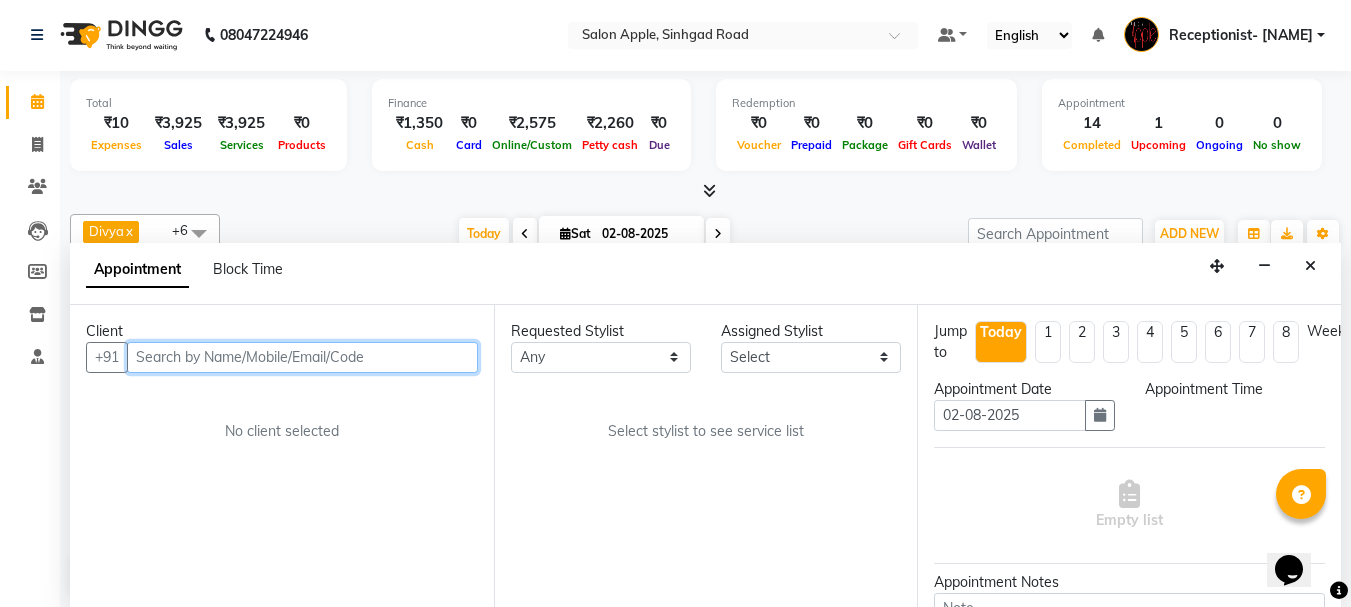 select on "960" 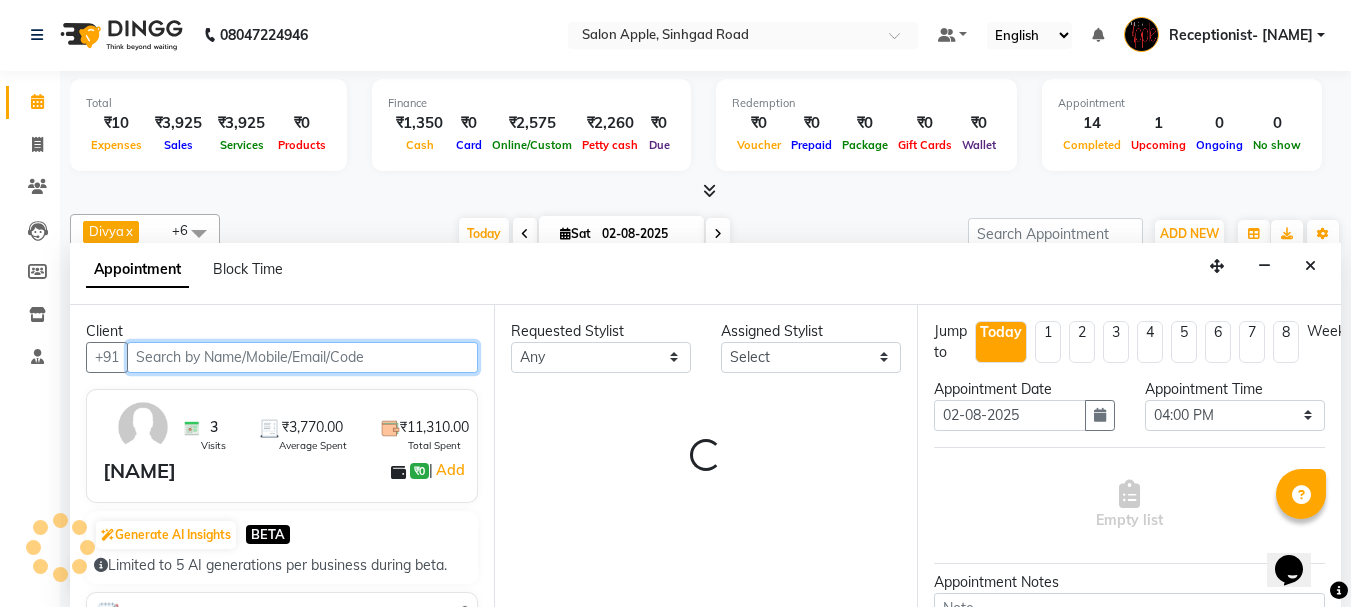 select on "50336" 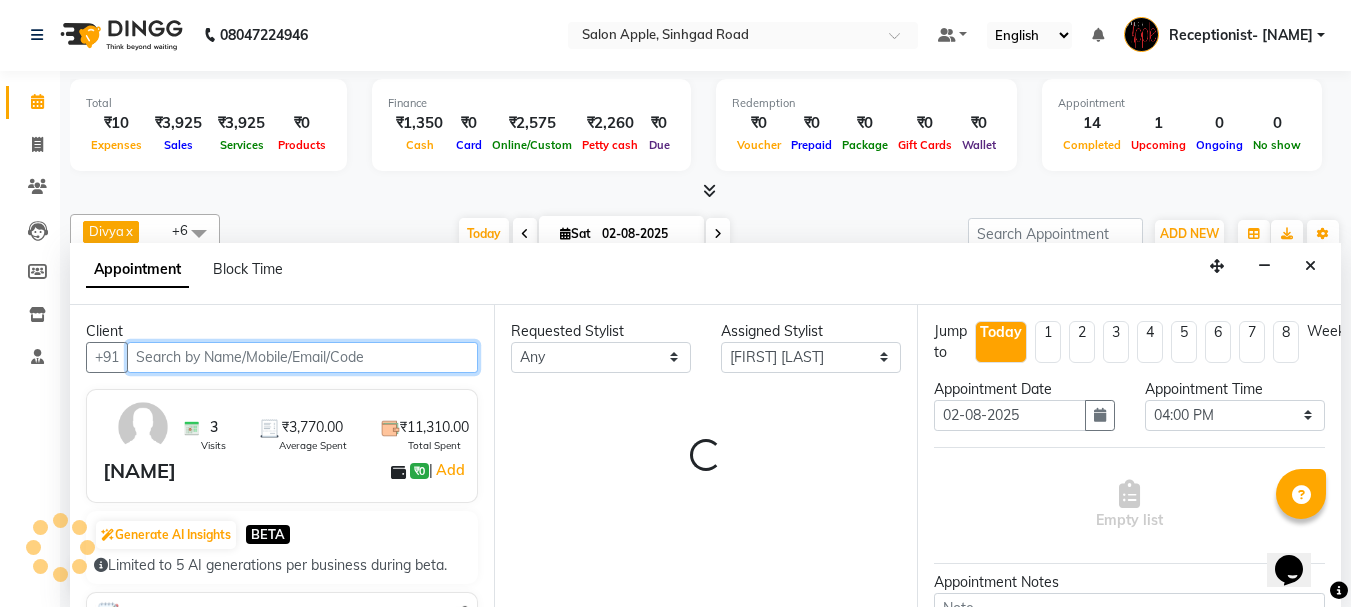 select on "712" 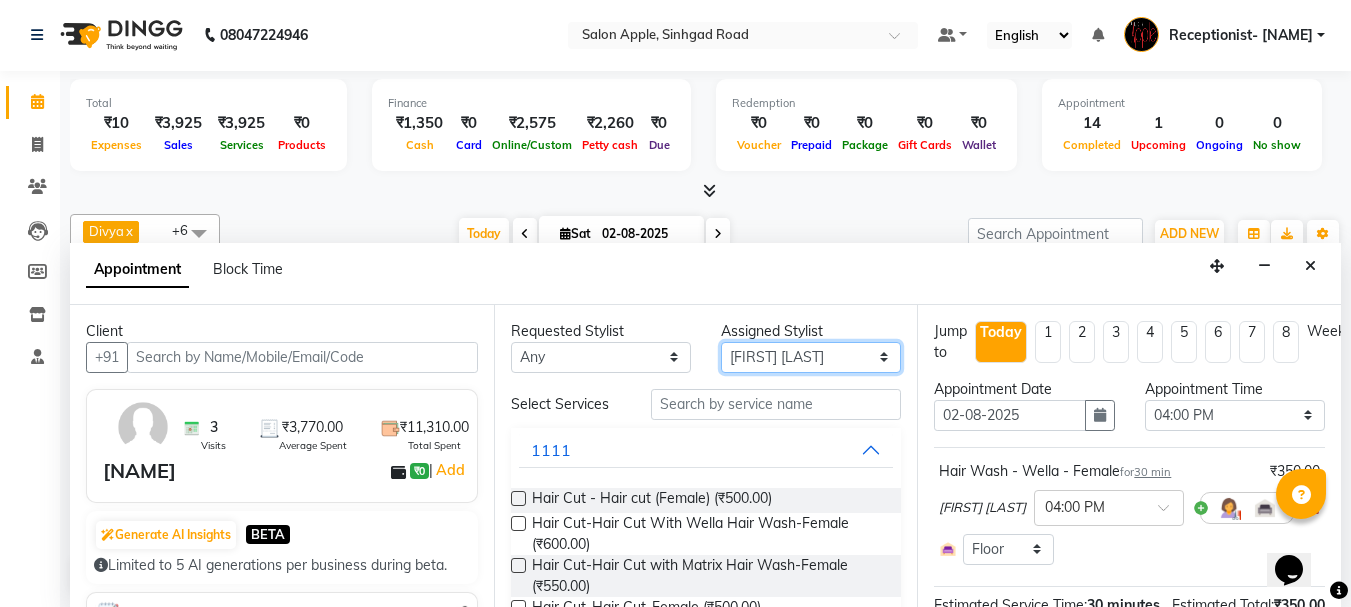 click on "Select [NAME] [LAST] [NAME] [LAST] [NAME] (Owner) [FIRST] [LAST] Training Department" at bounding box center (811, 357) 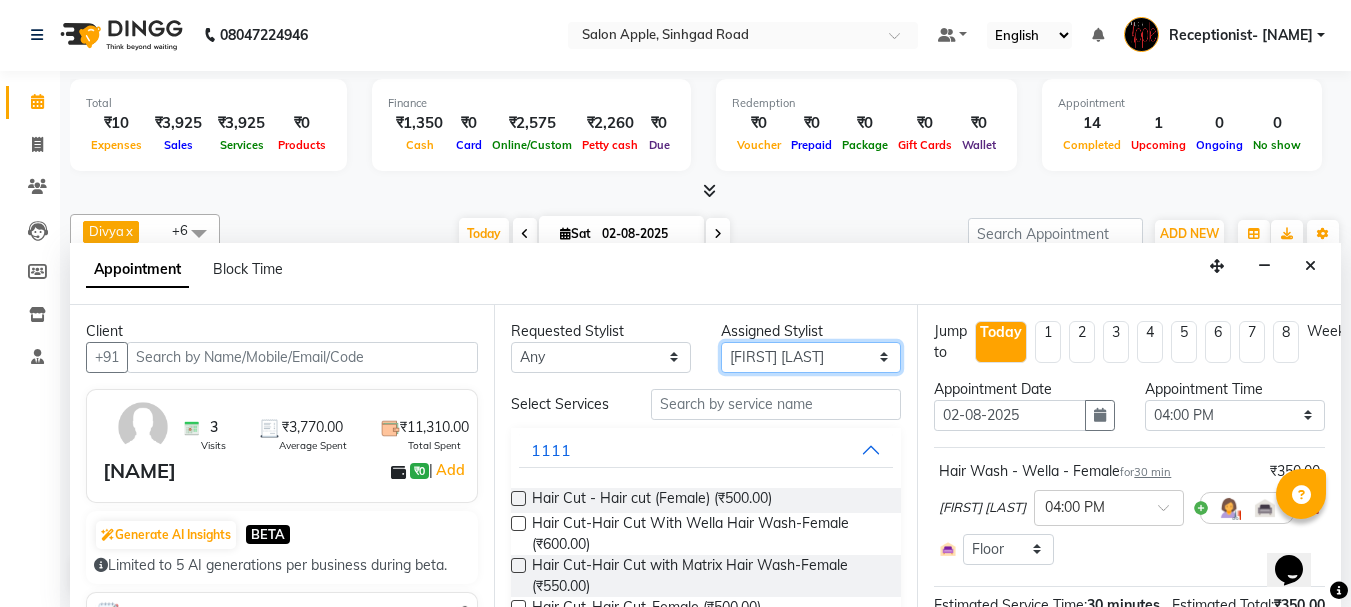 scroll, scrollTop: 313, scrollLeft: 0, axis: vertical 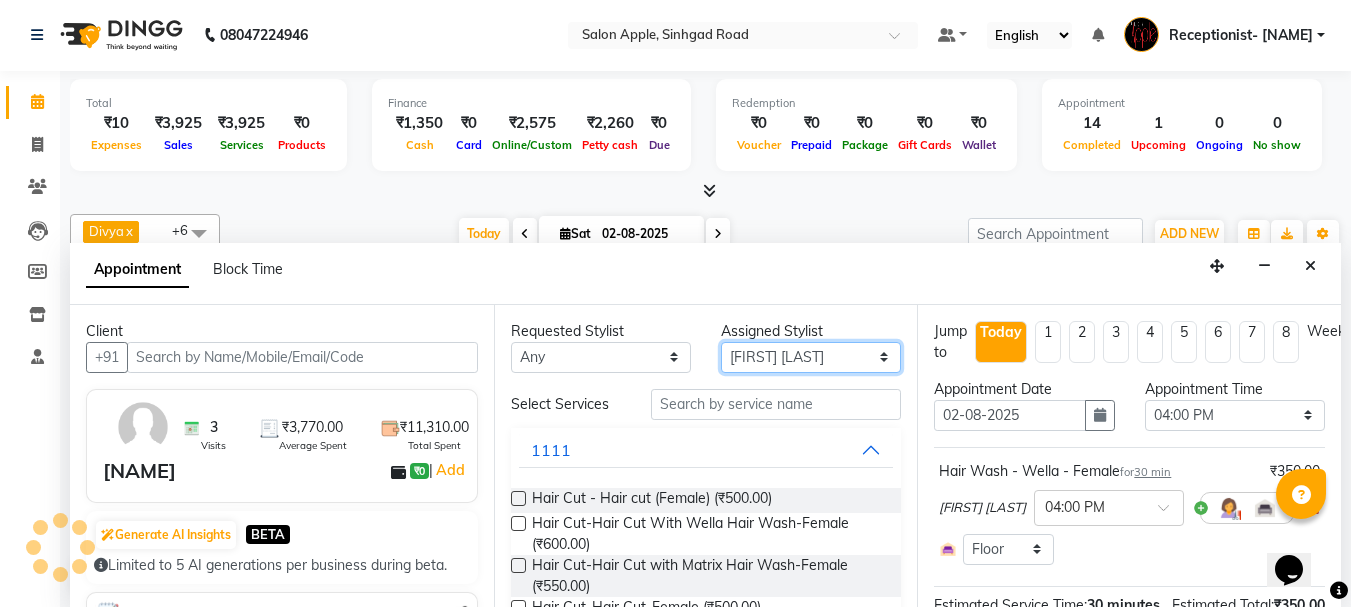 select on "87913" 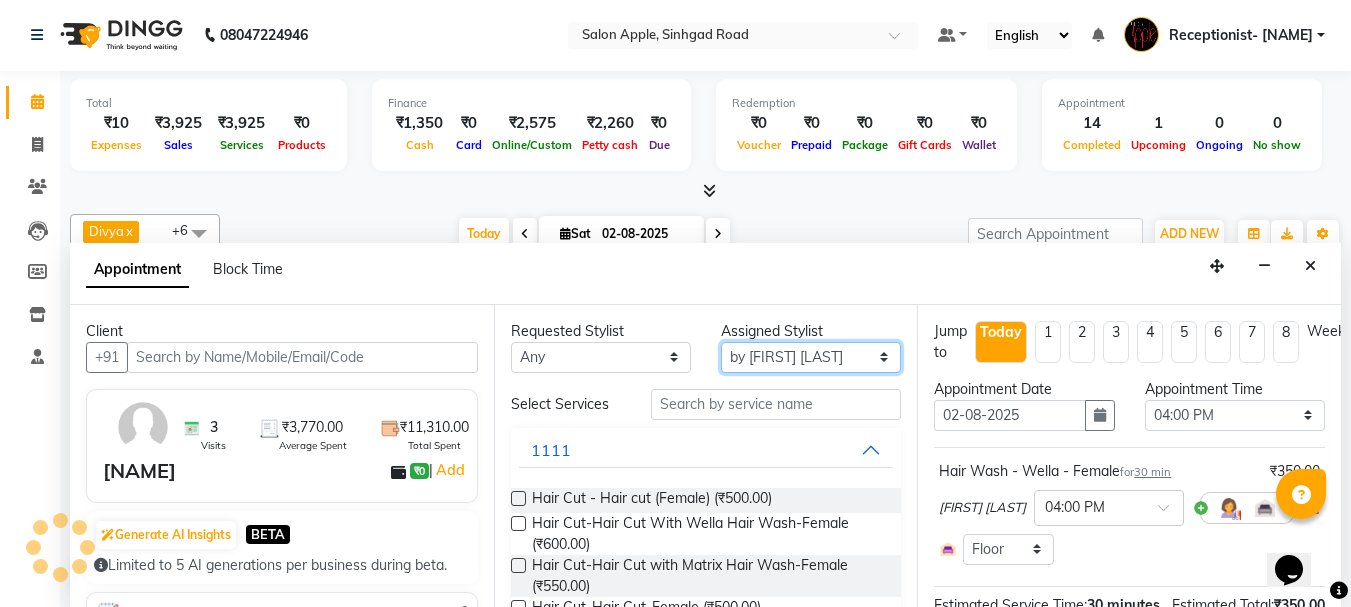 click on "Select [NAME] [LAST] [NAME] [LAST] [NAME] (Owner) [FIRST] [LAST] Training Department" at bounding box center [811, 357] 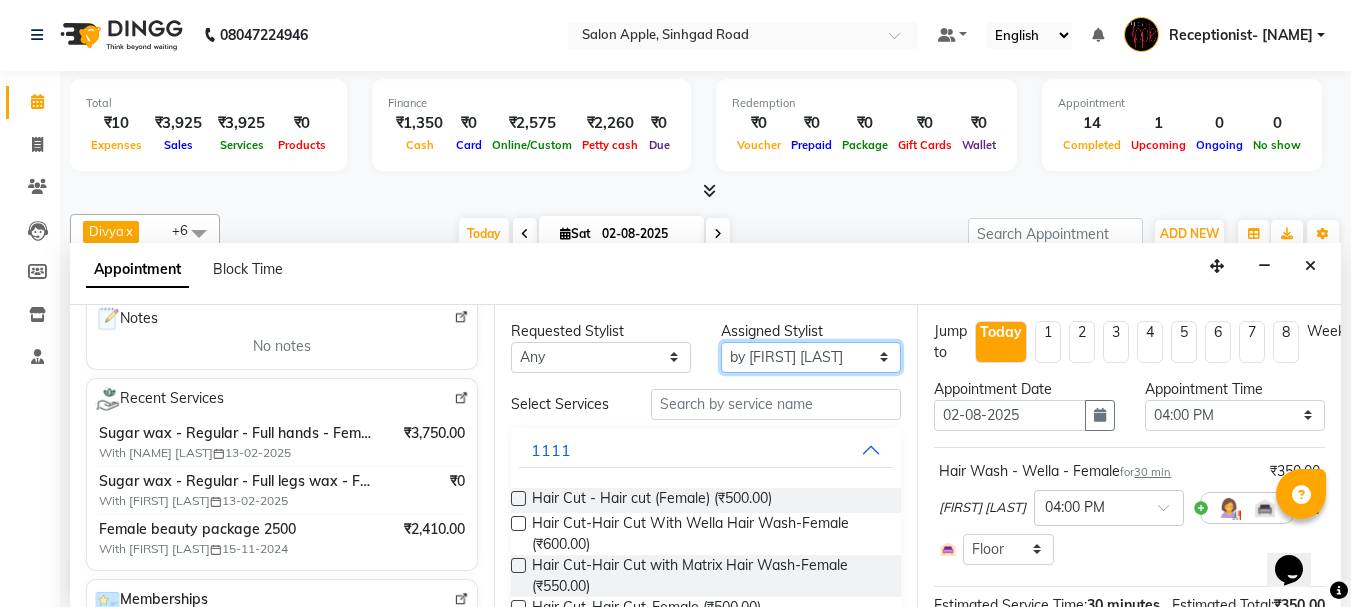 scroll, scrollTop: 300, scrollLeft: 0, axis: vertical 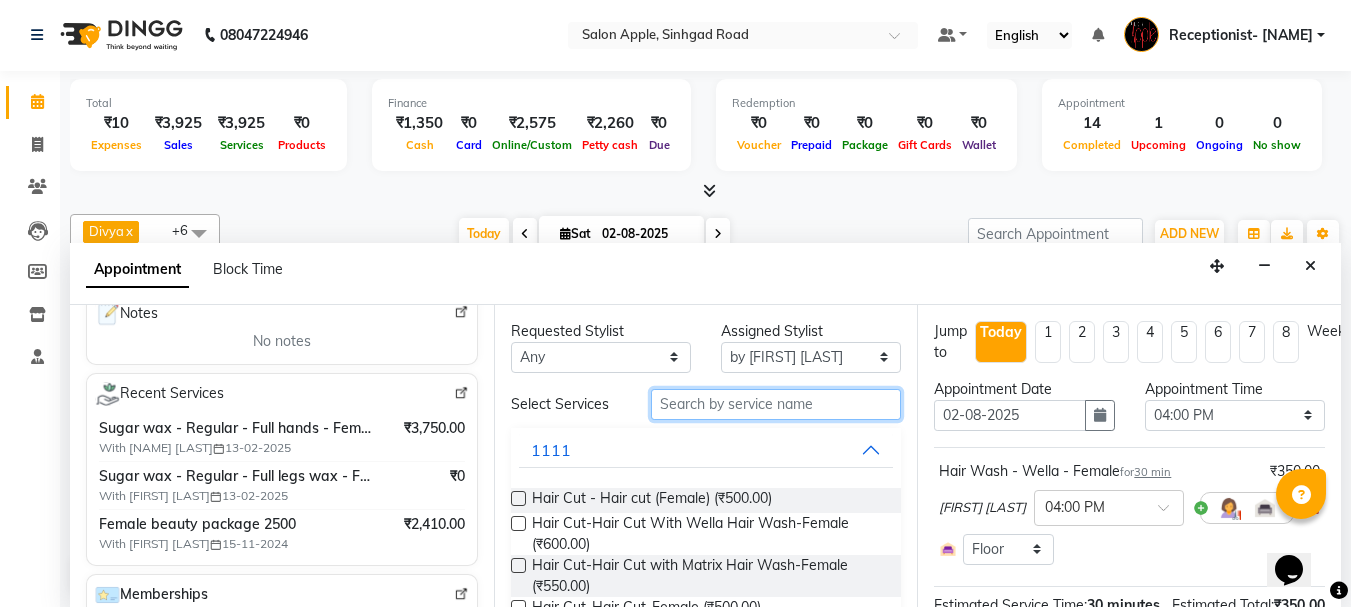 click at bounding box center [776, 404] 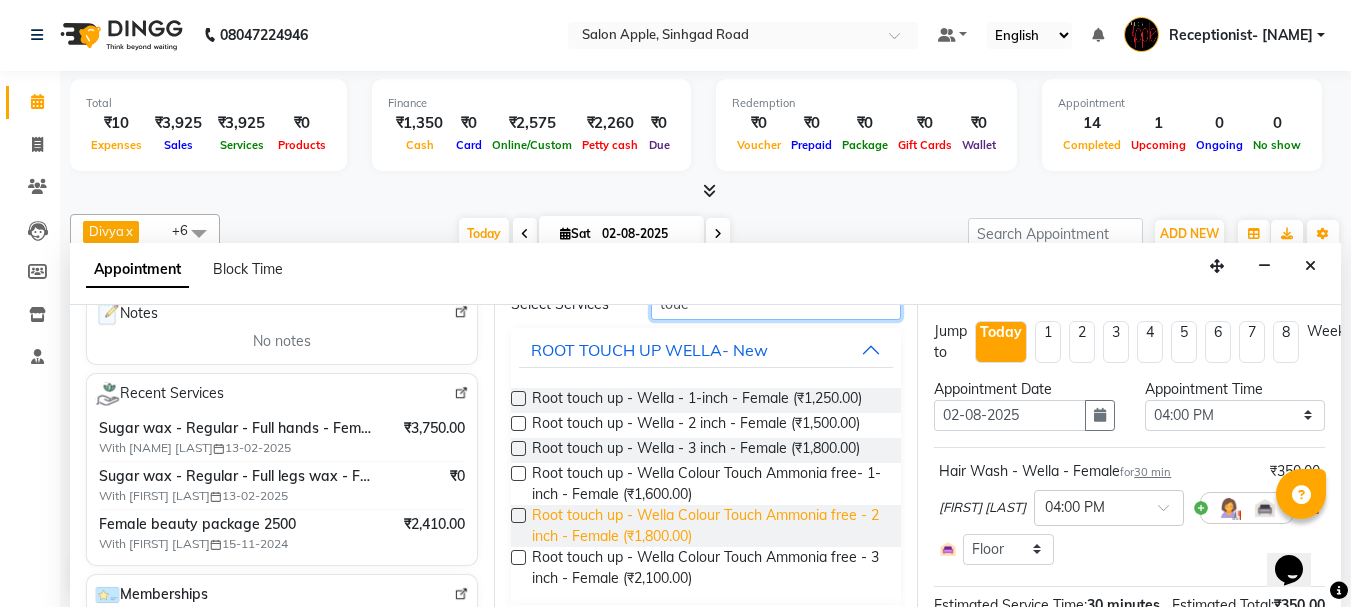 scroll, scrollTop: 200, scrollLeft: 0, axis: vertical 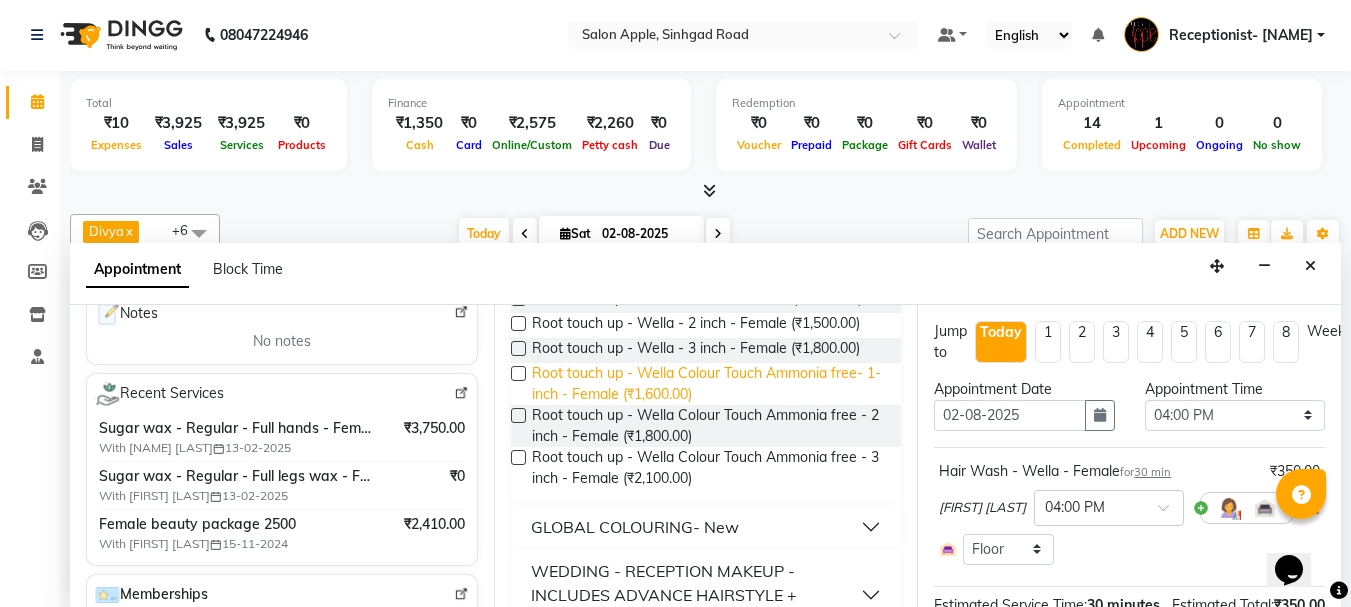 type on "touc" 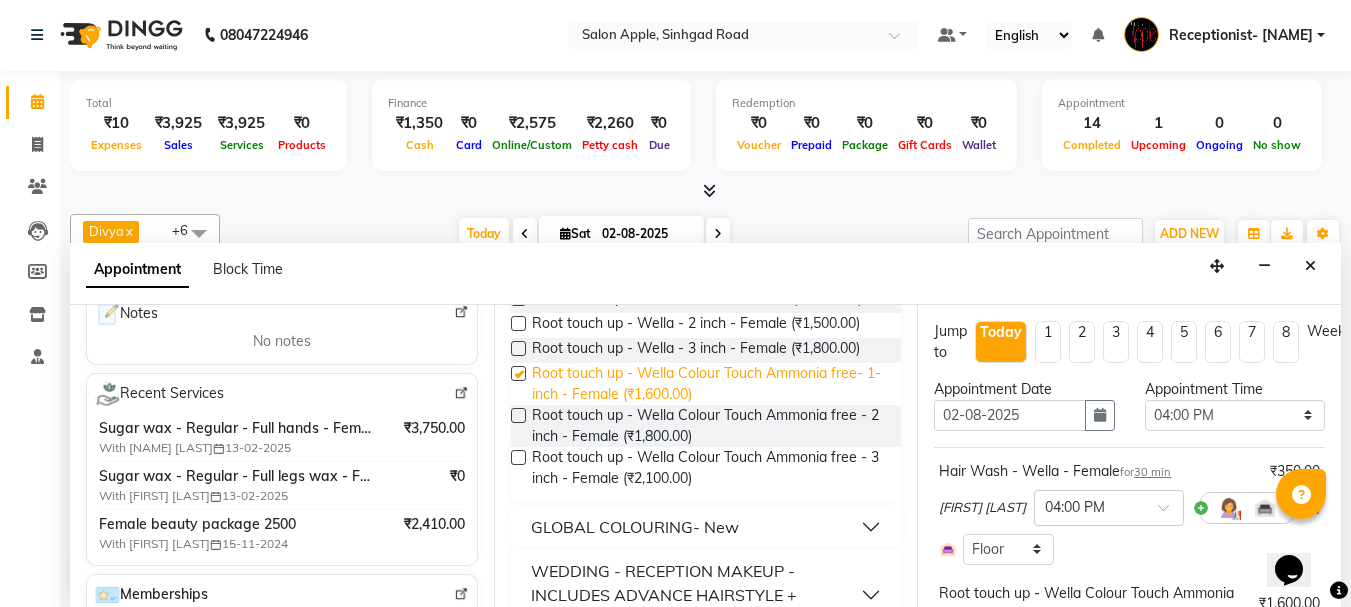 checkbox on "false" 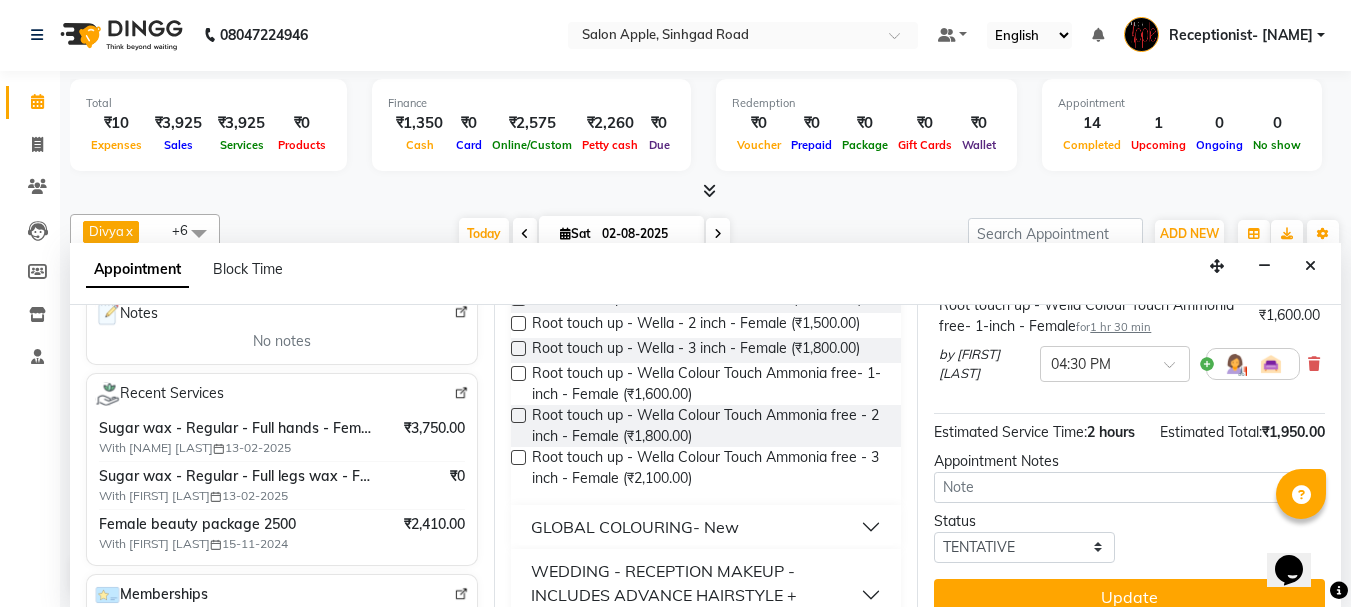 scroll, scrollTop: 351, scrollLeft: 0, axis: vertical 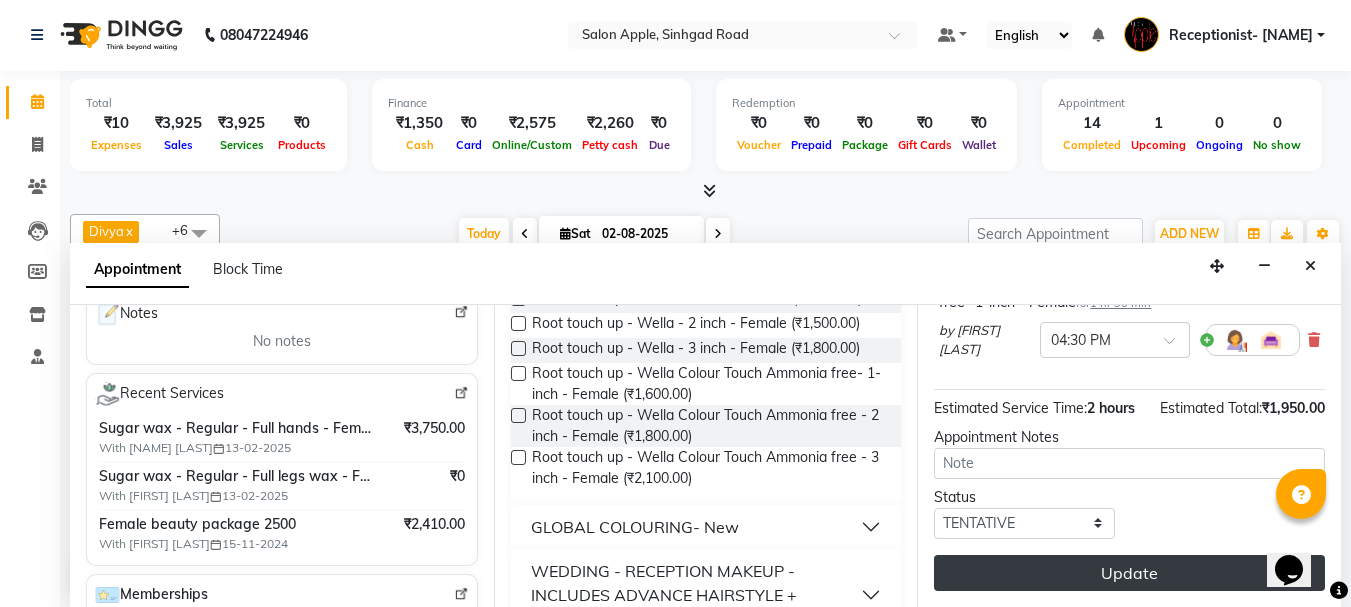 click on "Update" at bounding box center [1129, 573] 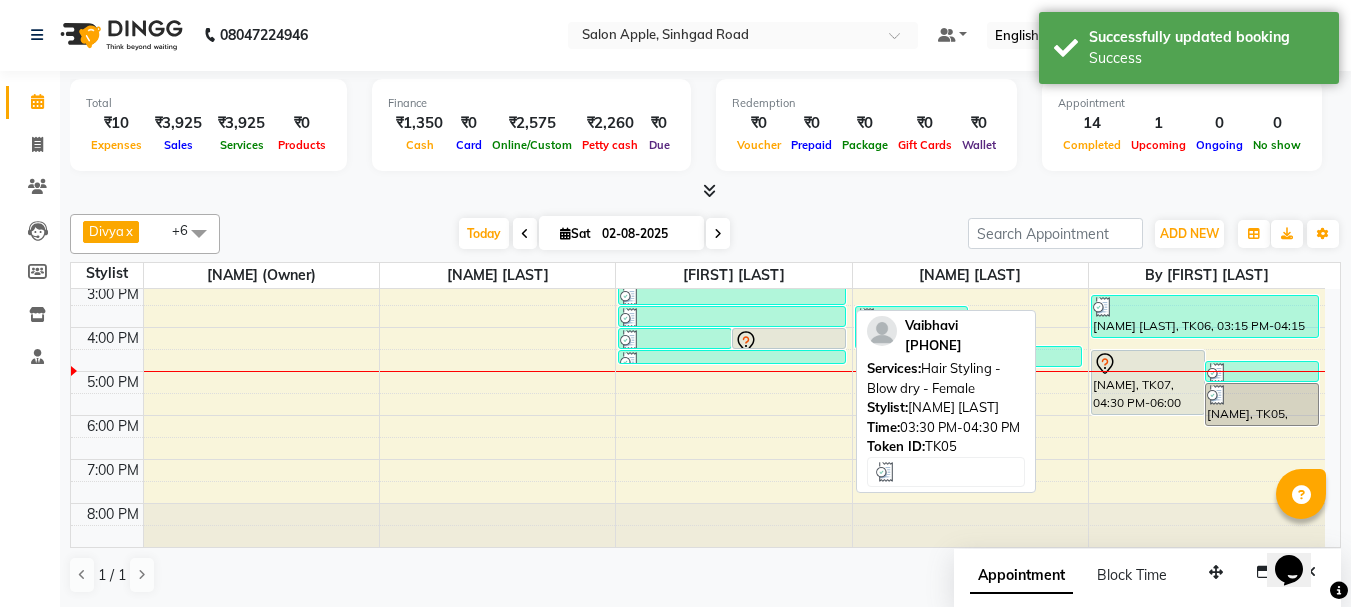 scroll, scrollTop: 0, scrollLeft: 0, axis: both 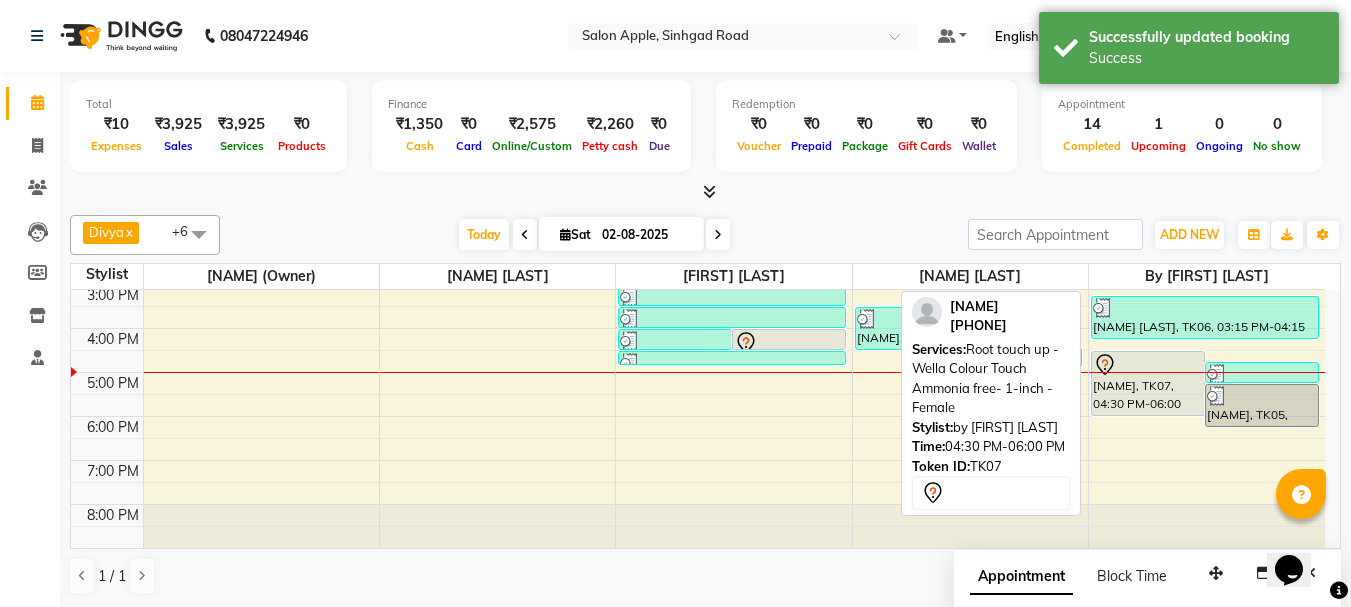click on "[NAME], TK07, 04:30 PM-06:00 PM, Root touch up - Wella Colour Touch Ammonia free- 1-inch - Female" at bounding box center [1148, 383] 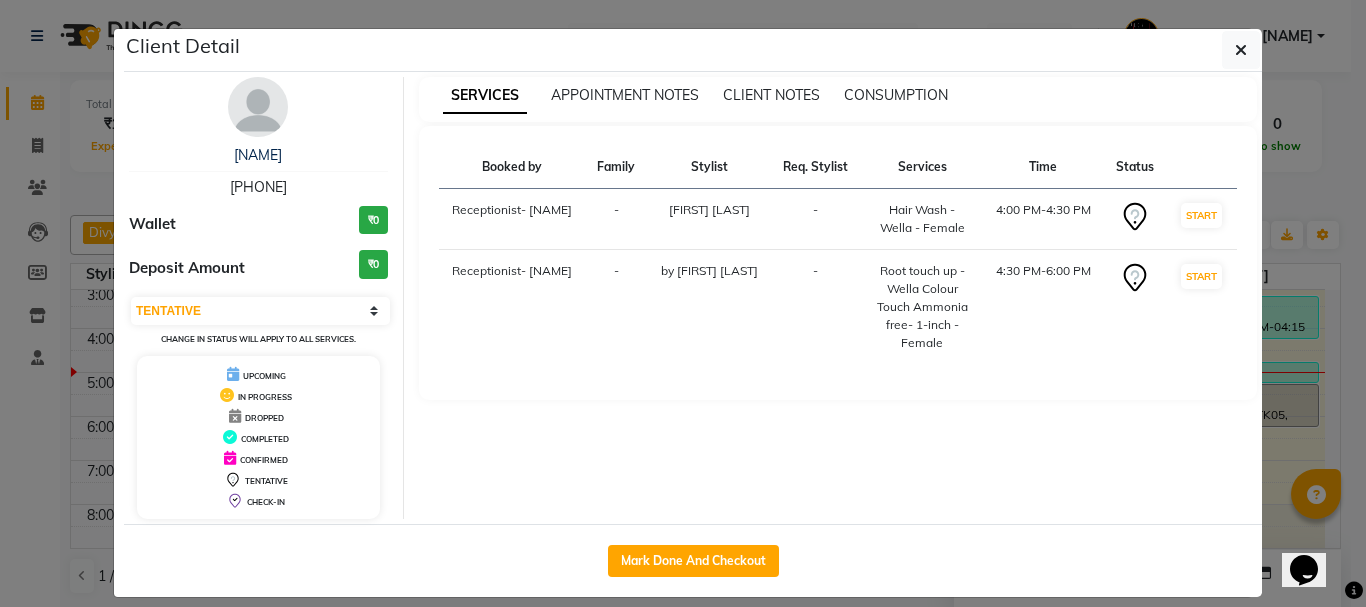 drag, startPoint x: 1245, startPoint y: 51, endPoint x: 1235, endPoint y: 61, distance: 14.142136 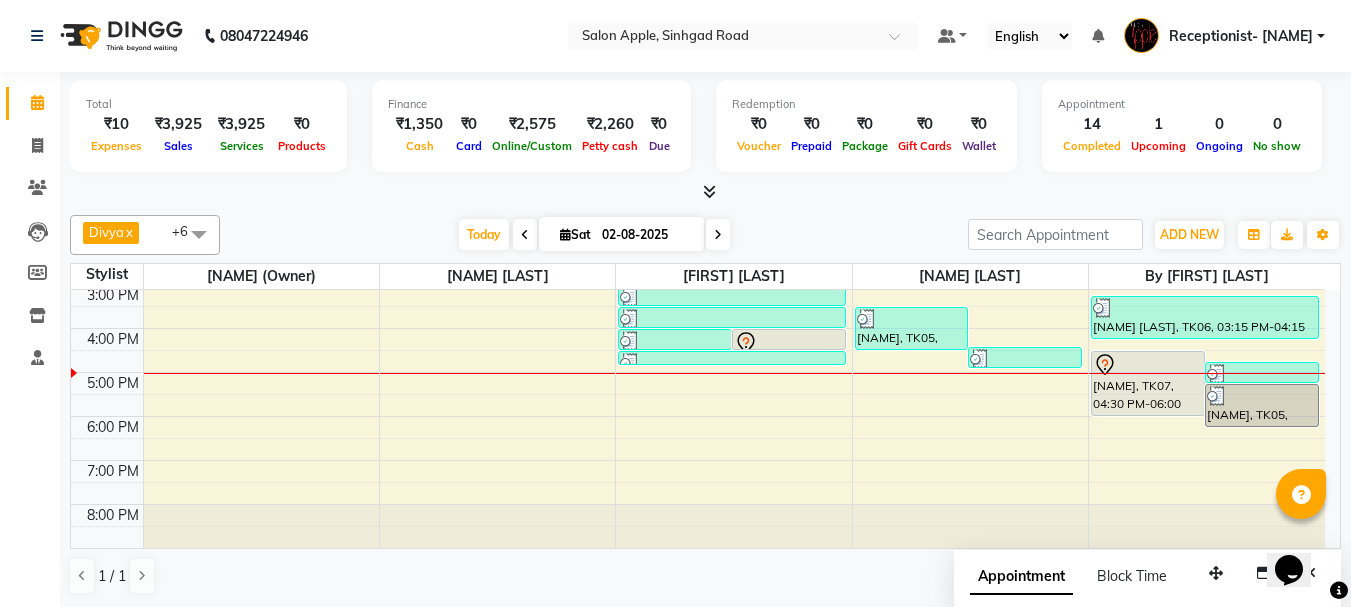 drag, startPoint x: 715, startPoint y: 239, endPoint x: 711, endPoint y: 262, distance: 23.345236 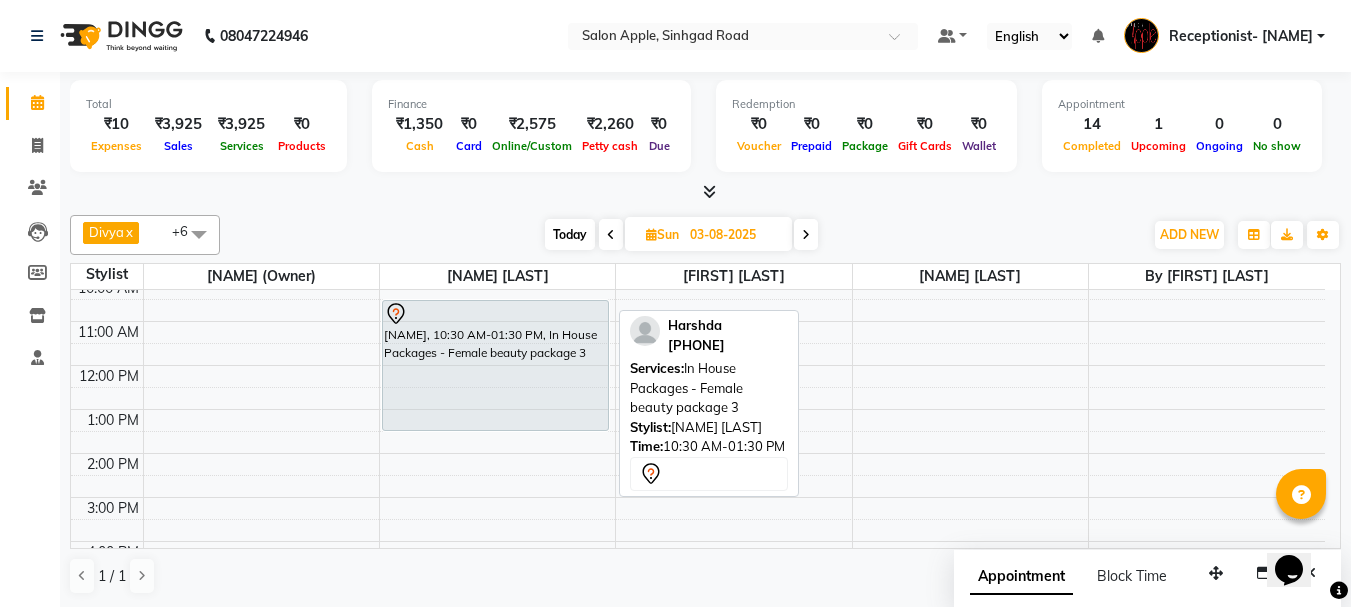 scroll, scrollTop: 0, scrollLeft: 0, axis: both 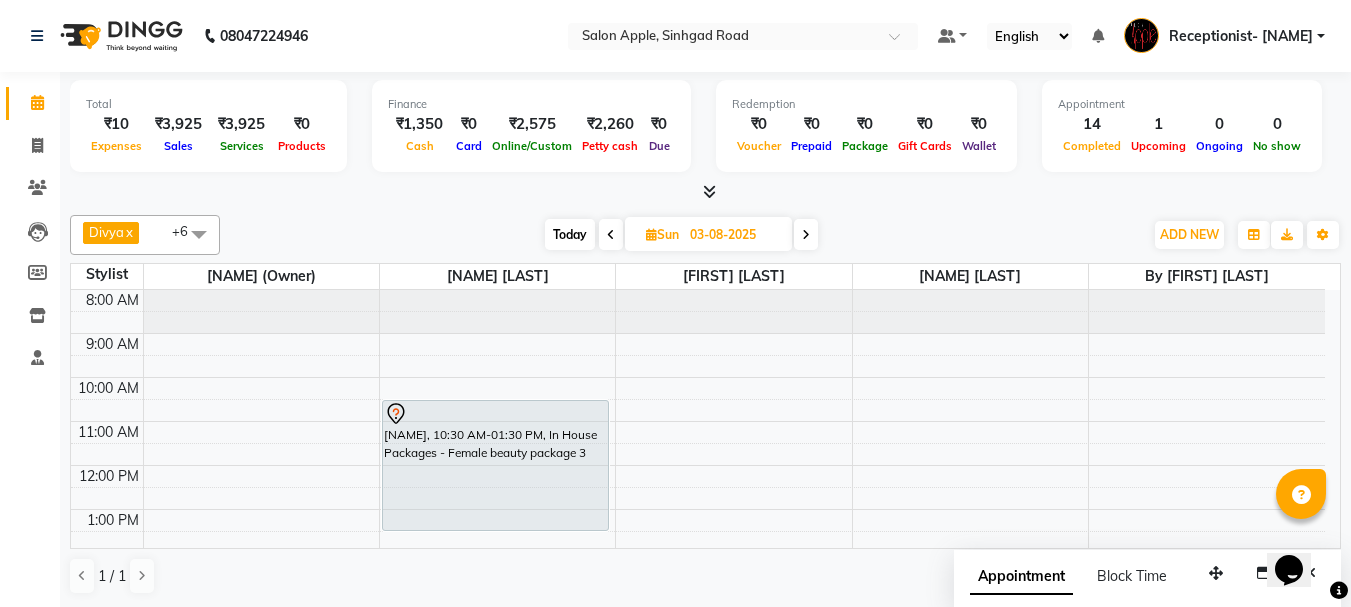click on "Today" at bounding box center [570, 234] 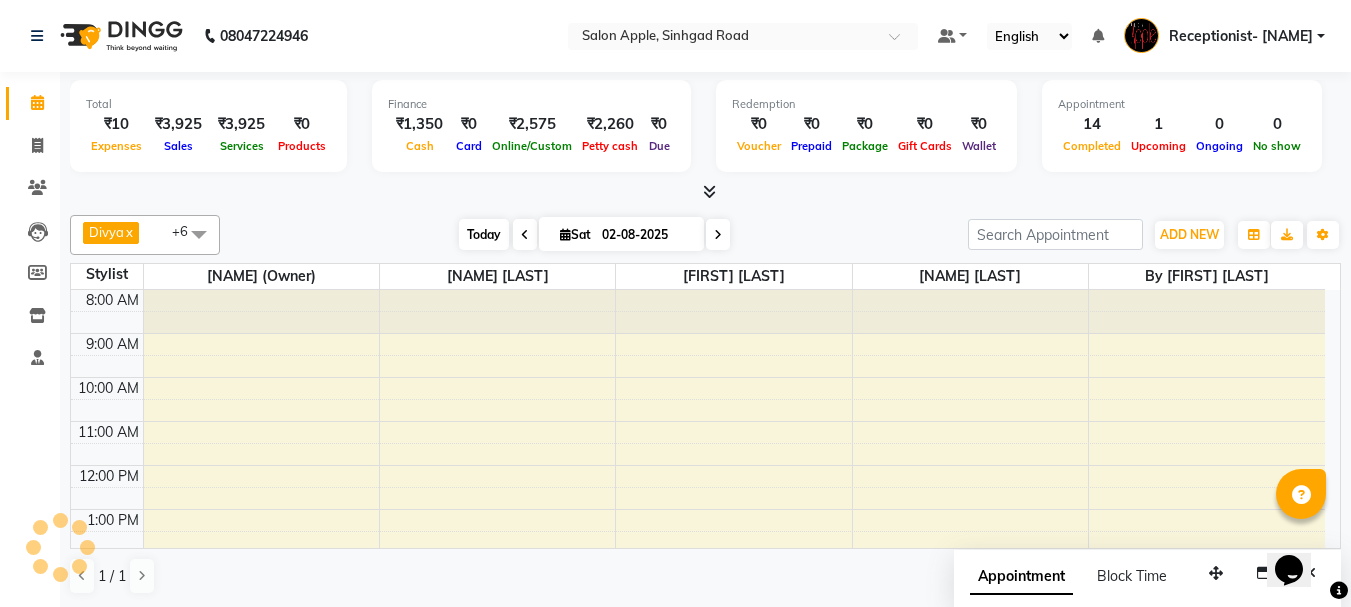 scroll, scrollTop: 313, scrollLeft: 0, axis: vertical 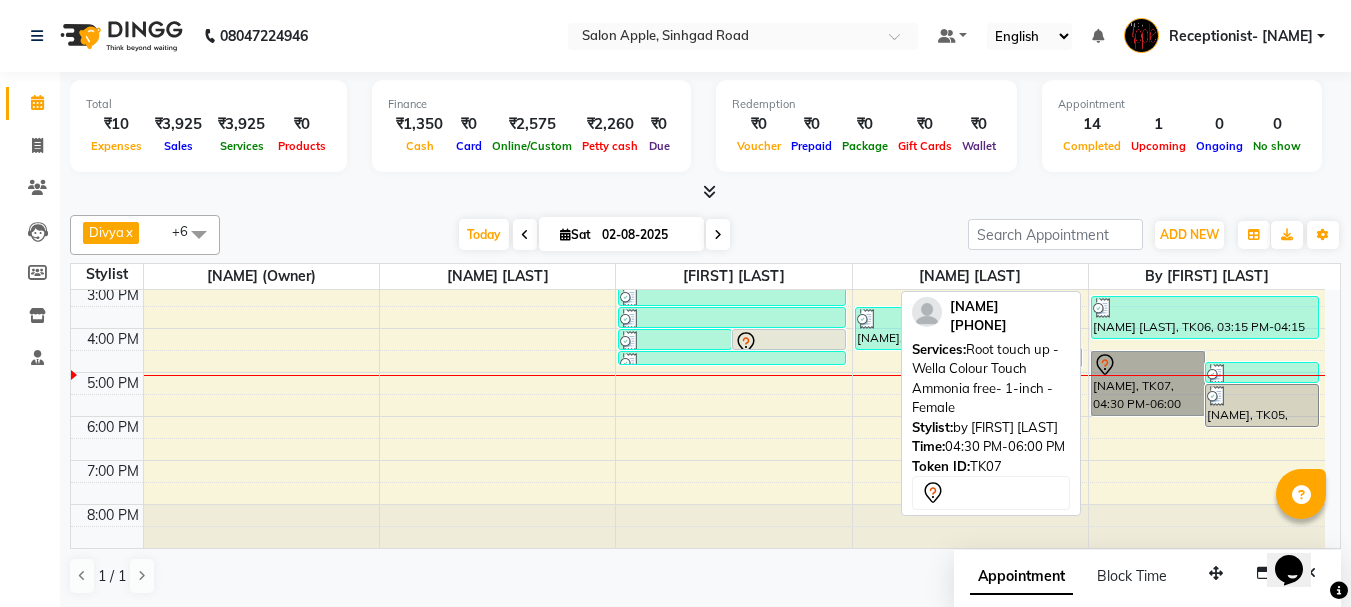 drag, startPoint x: 1117, startPoint y: 365, endPoint x: 1106, endPoint y: 370, distance: 12.083046 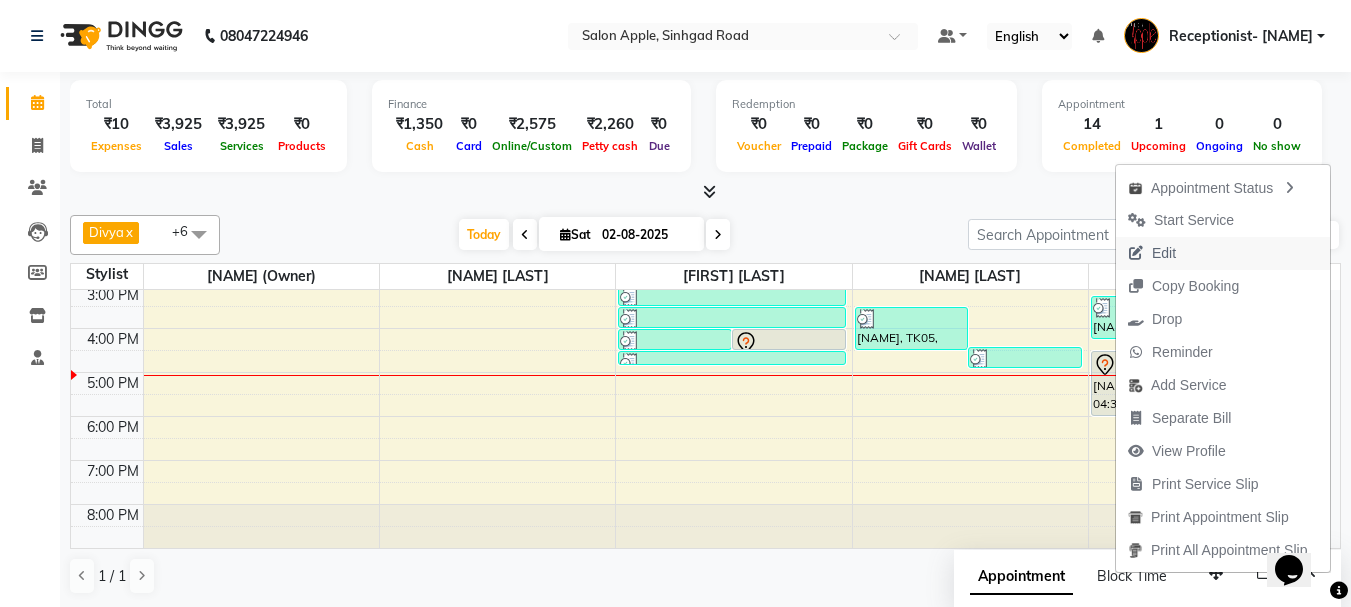 click on "Edit" at bounding box center (1164, 253) 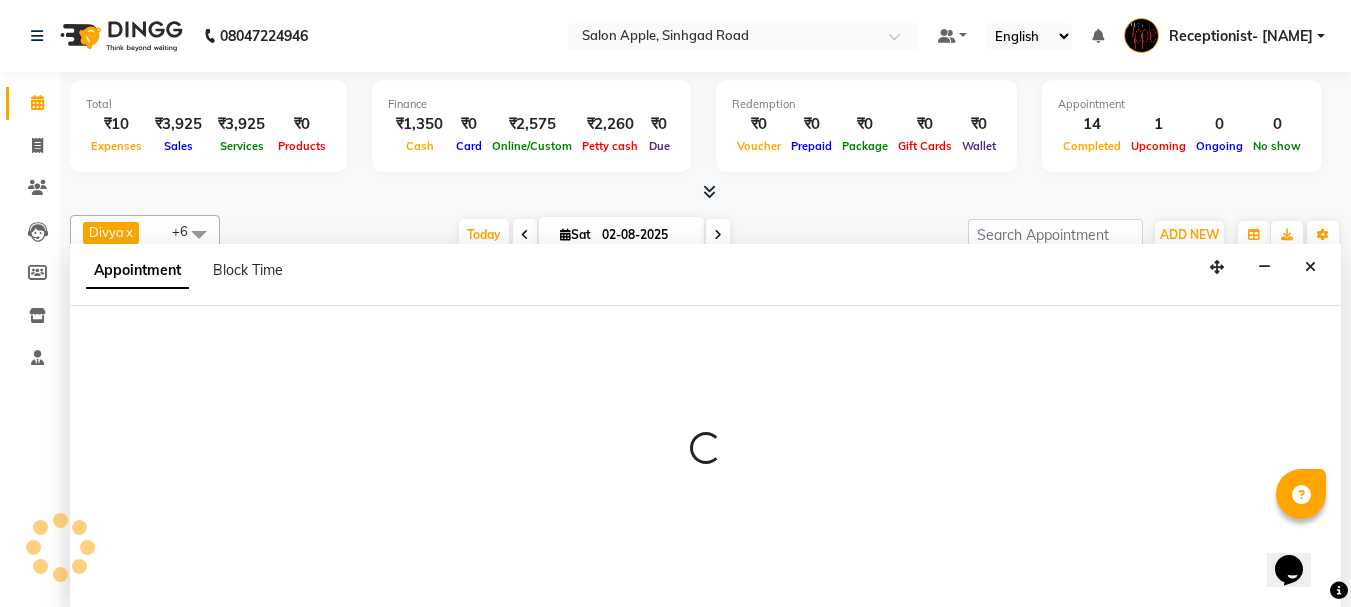 scroll, scrollTop: 1, scrollLeft: 0, axis: vertical 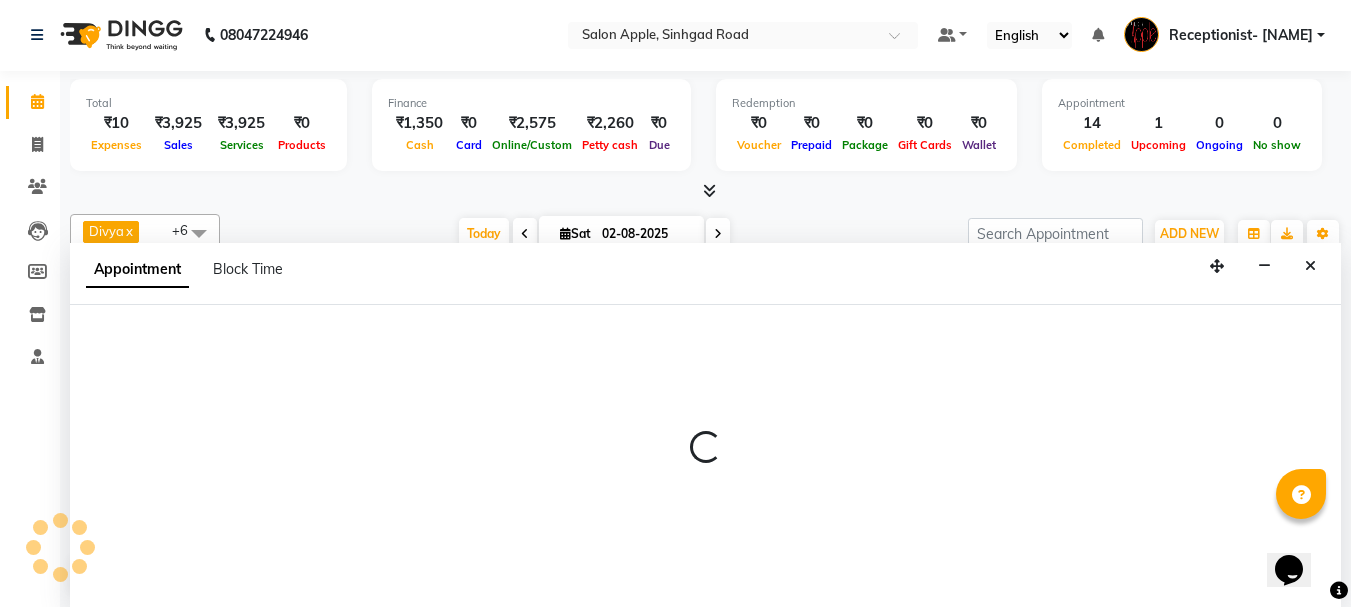 select on "tentative" 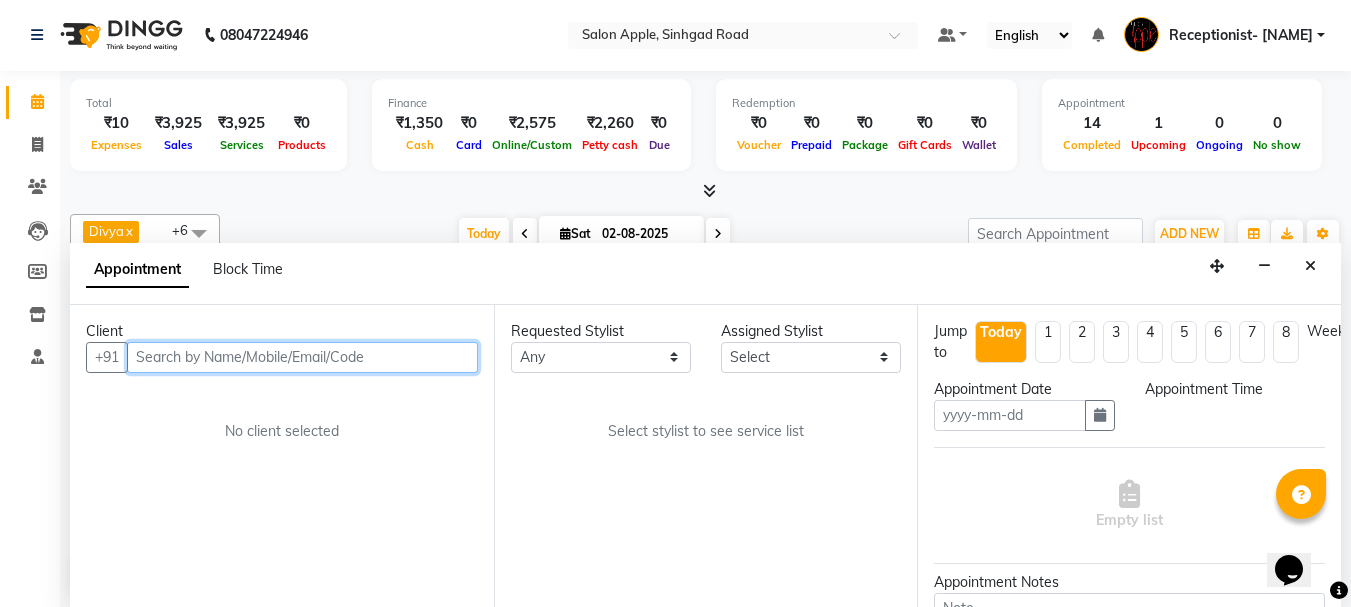 type on "02-08-2025" 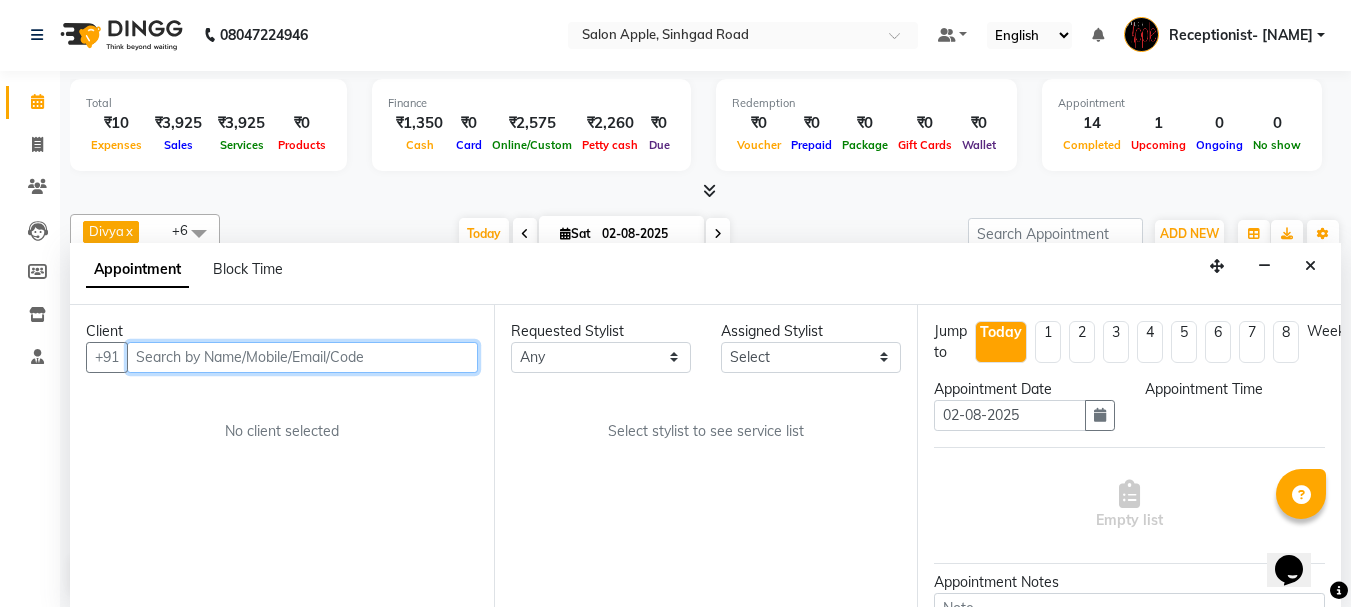 select on "960" 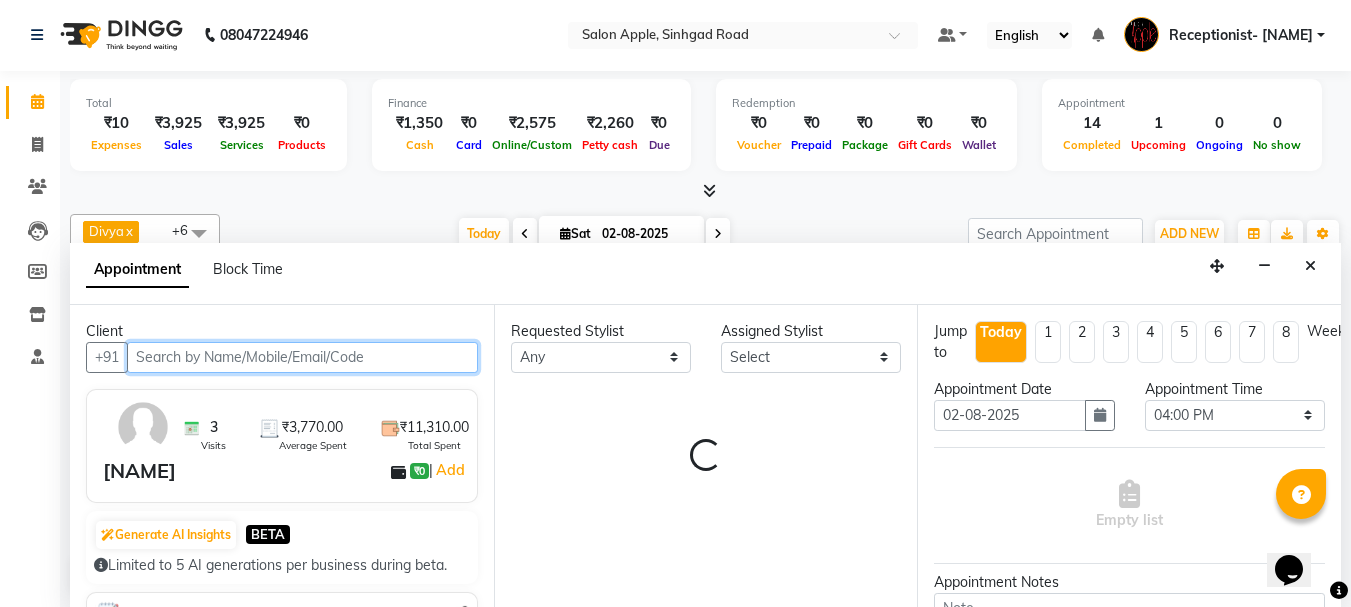 select on "87913" 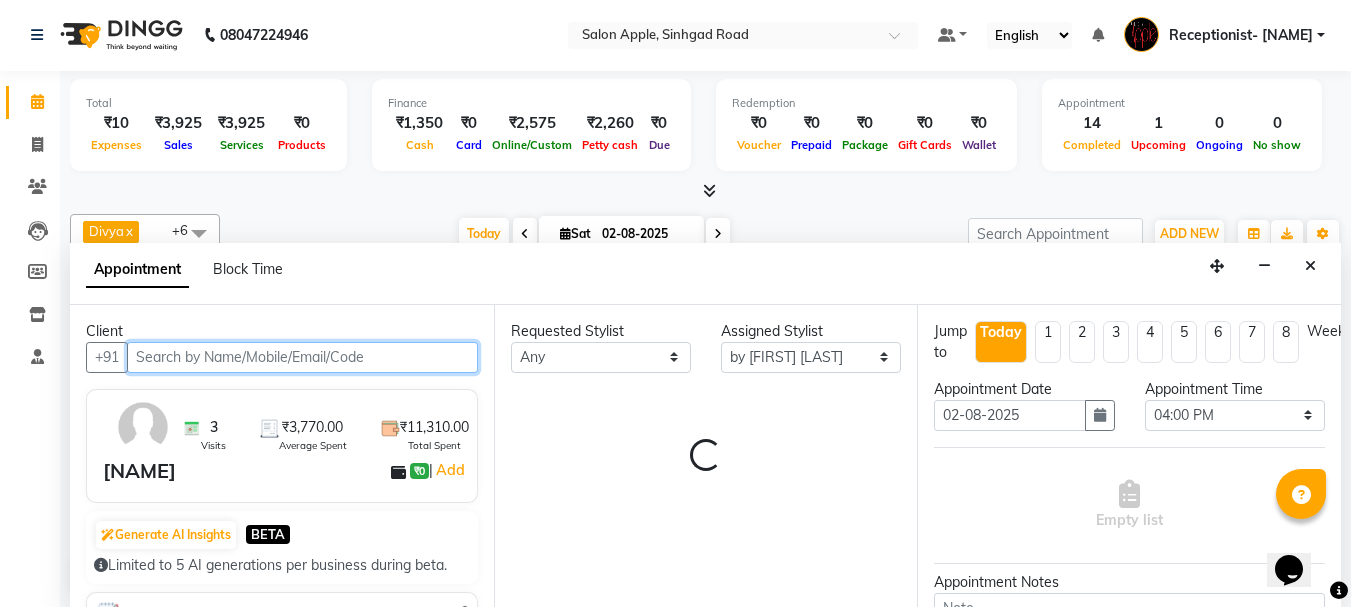 scroll, scrollTop: 313, scrollLeft: 0, axis: vertical 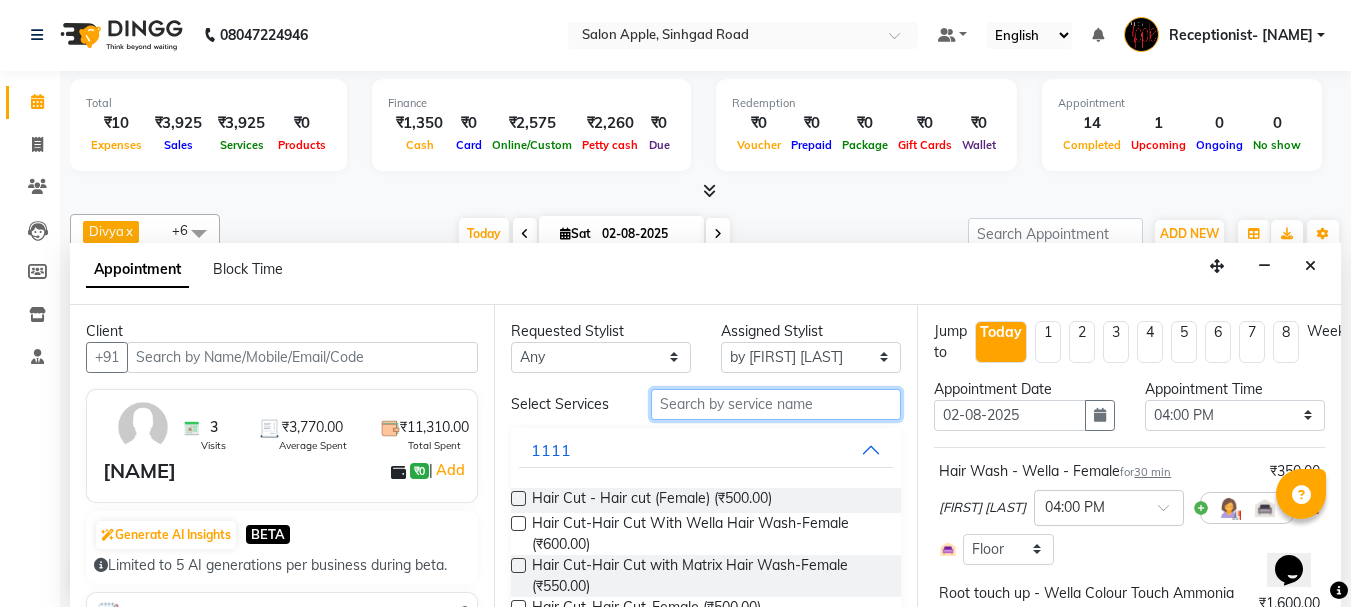 click at bounding box center (776, 404) 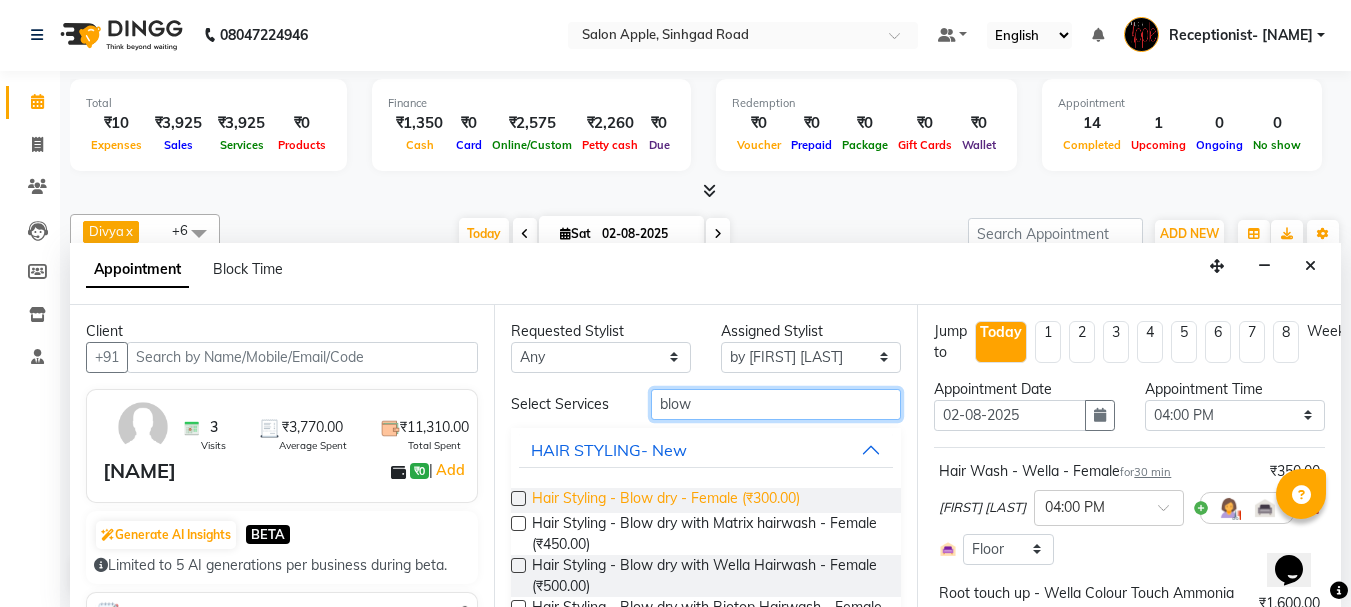 type on "blow" 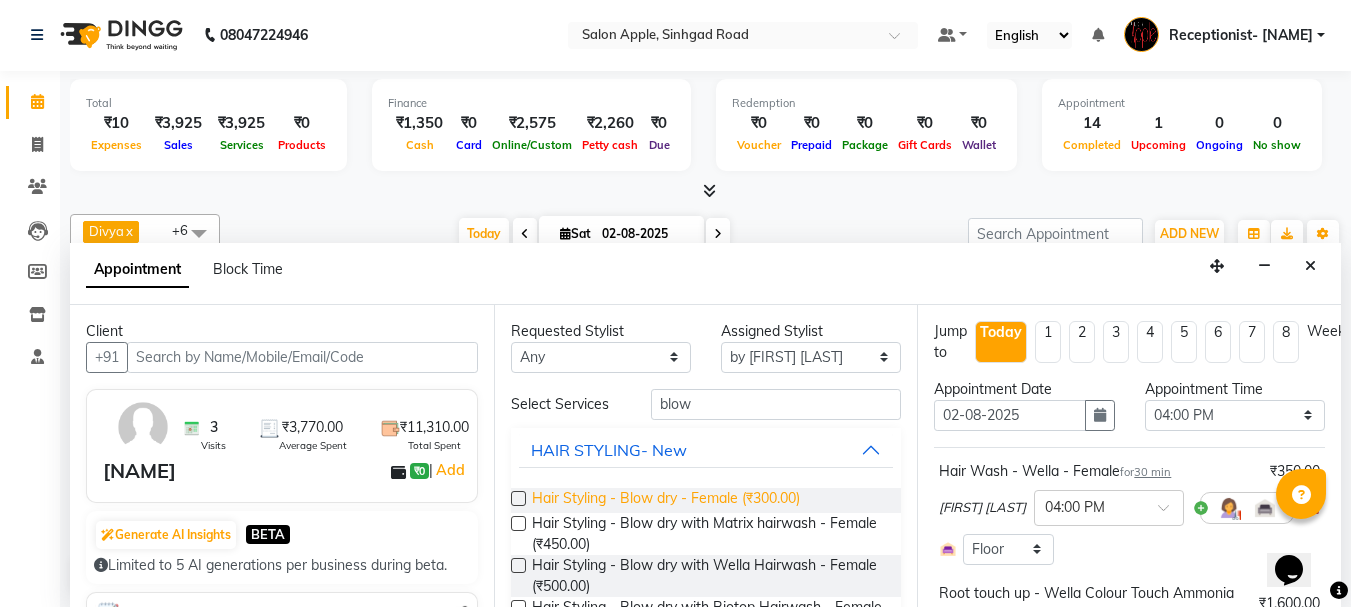 click on "Hair Styling - Blow dry - Female (₹300.00)" at bounding box center [666, 500] 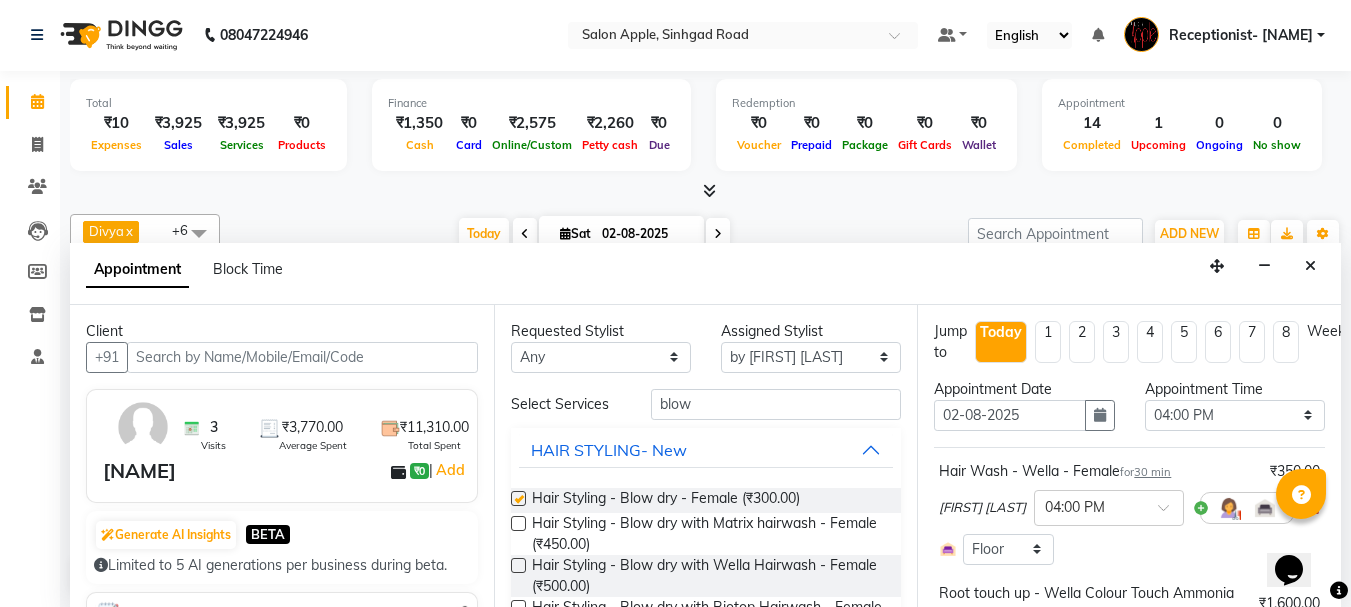 checkbox on "false" 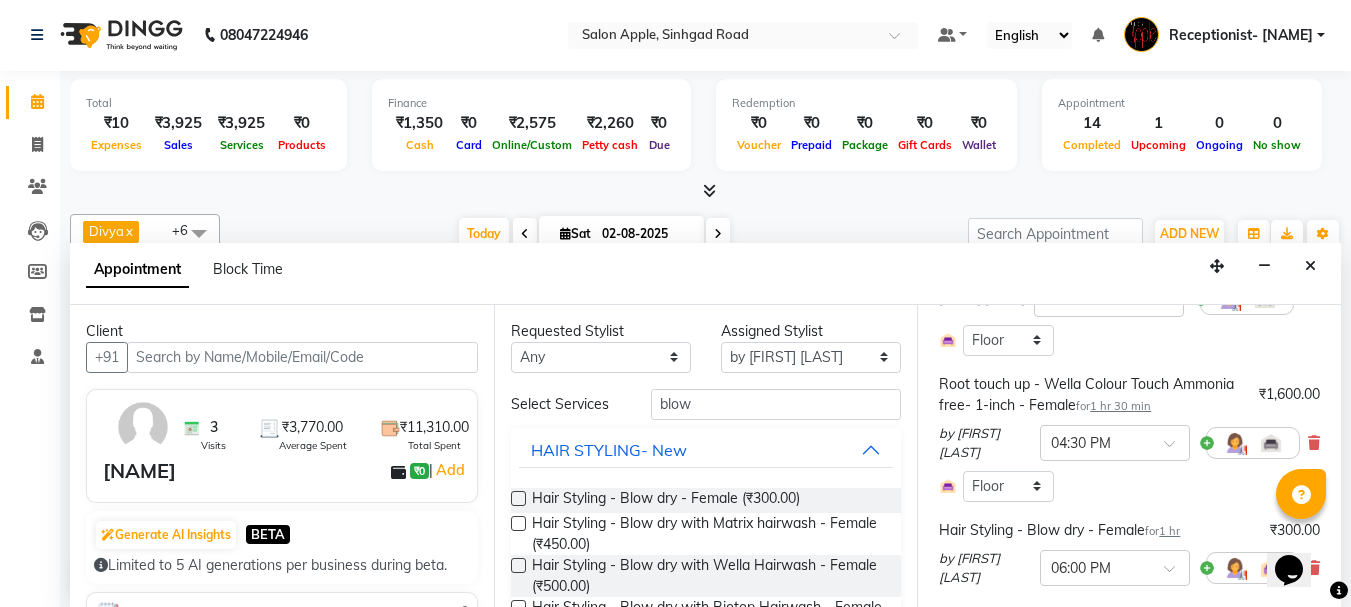 scroll, scrollTop: 476, scrollLeft: 0, axis: vertical 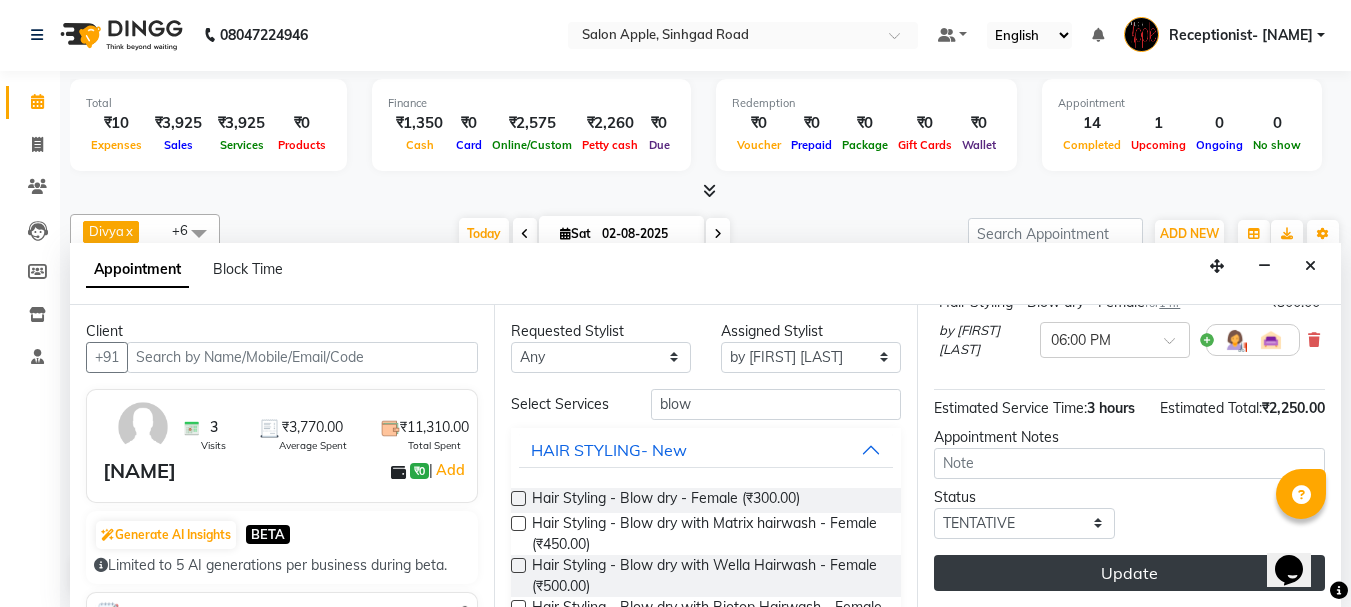 click on "Update" at bounding box center [1129, 573] 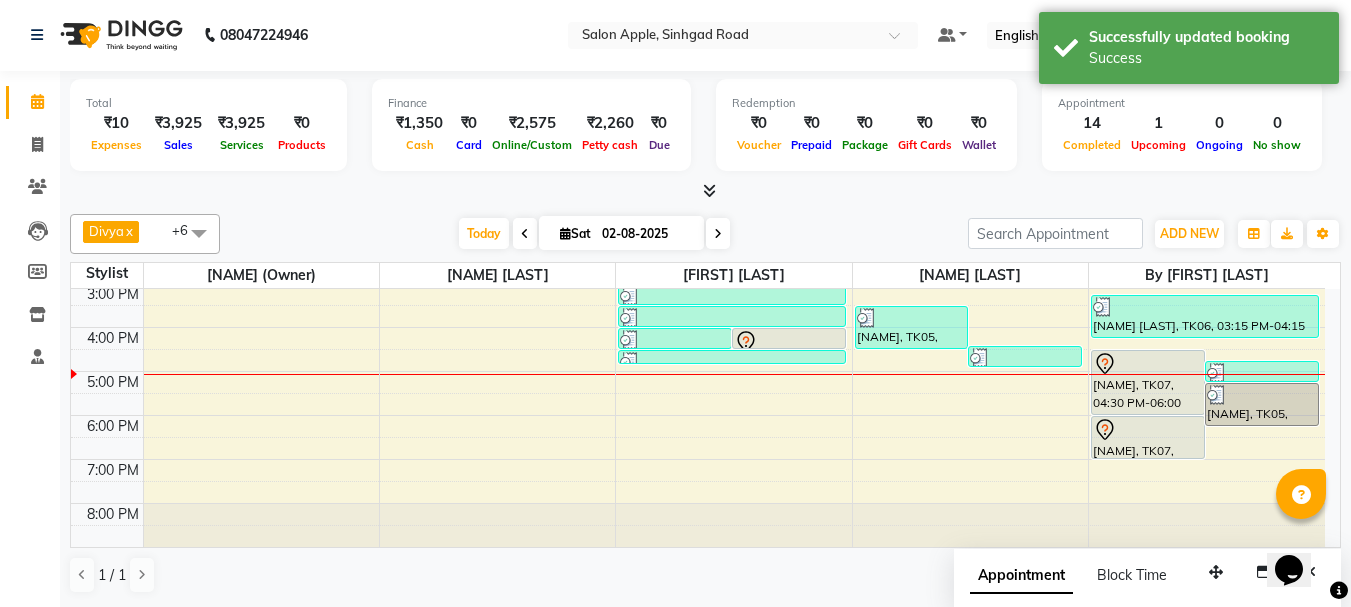 scroll, scrollTop: 0, scrollLeft: 0, axis: both 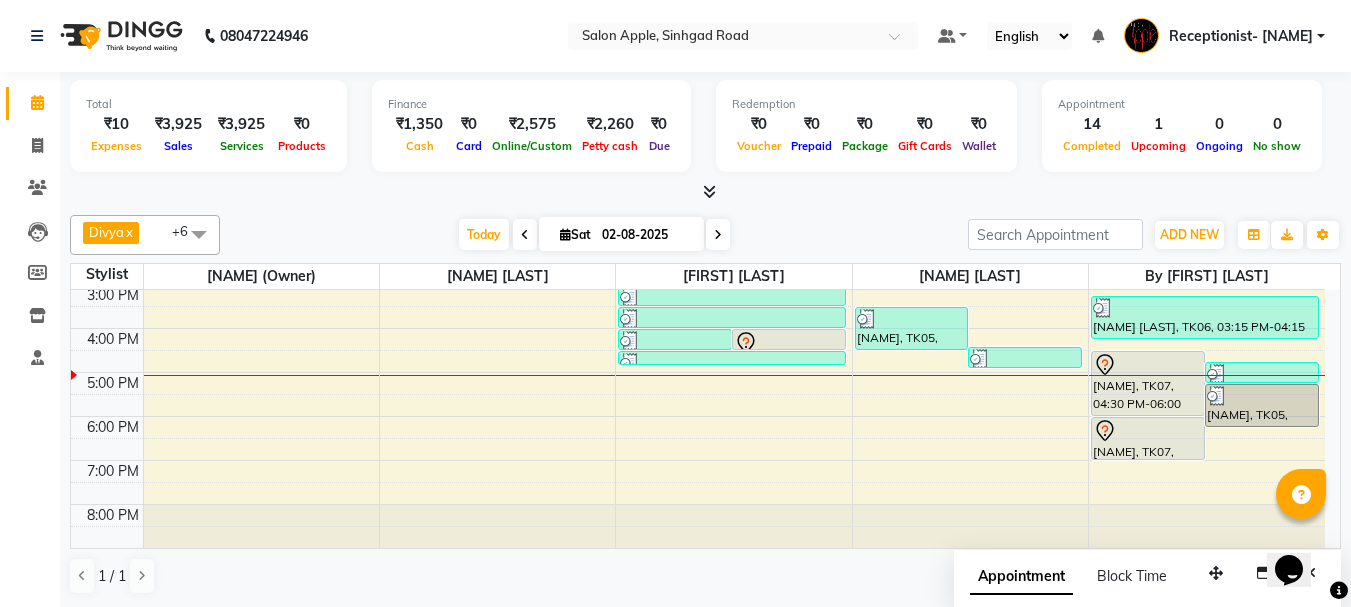 click at bounding box center (718, 234) 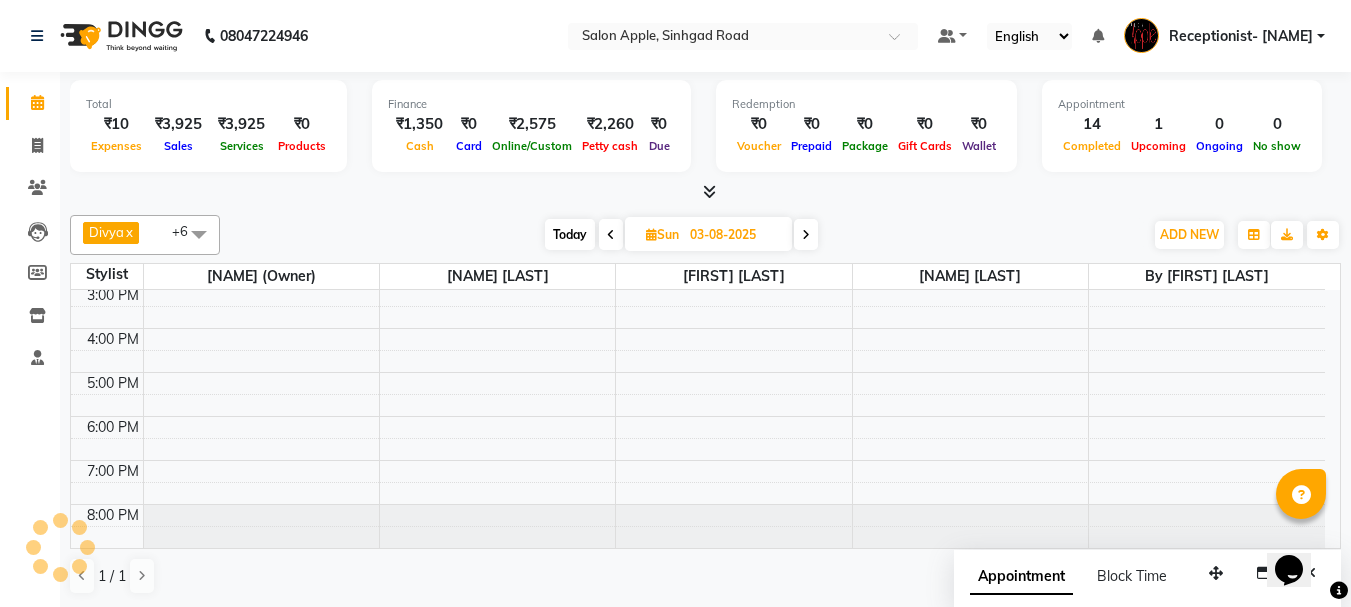 scroll, scrollTop: 313, scrollLeft: 0, axis: vertical 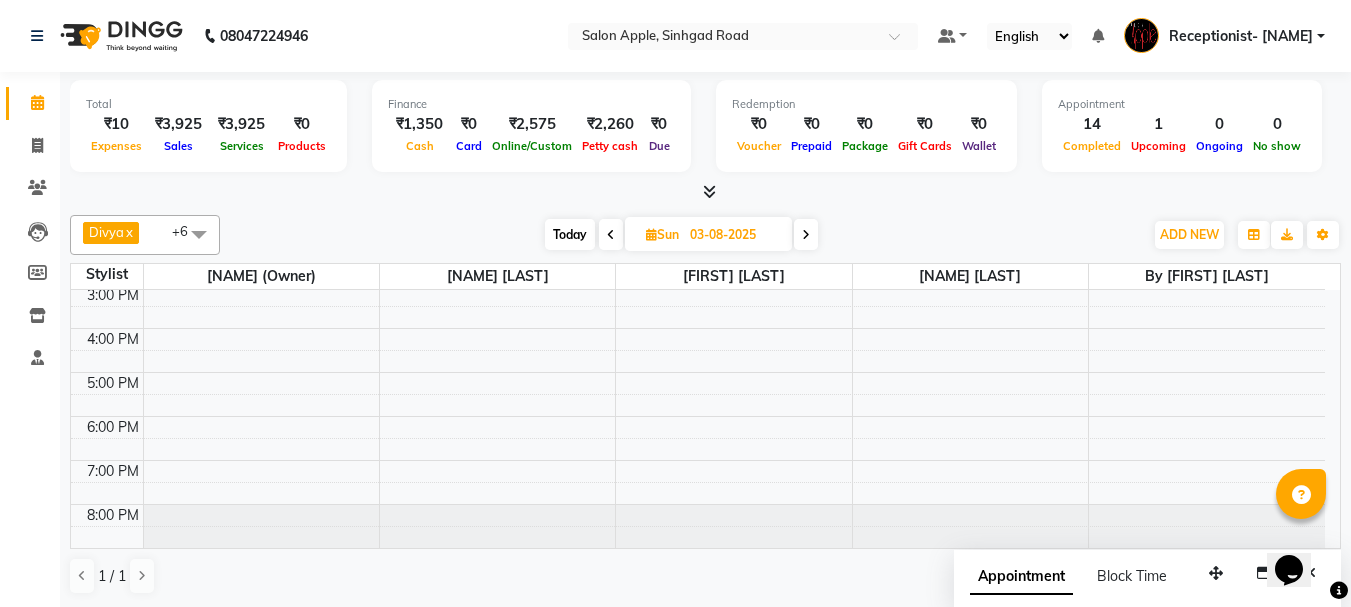 click on "Today" at bounding box center [570, 234] 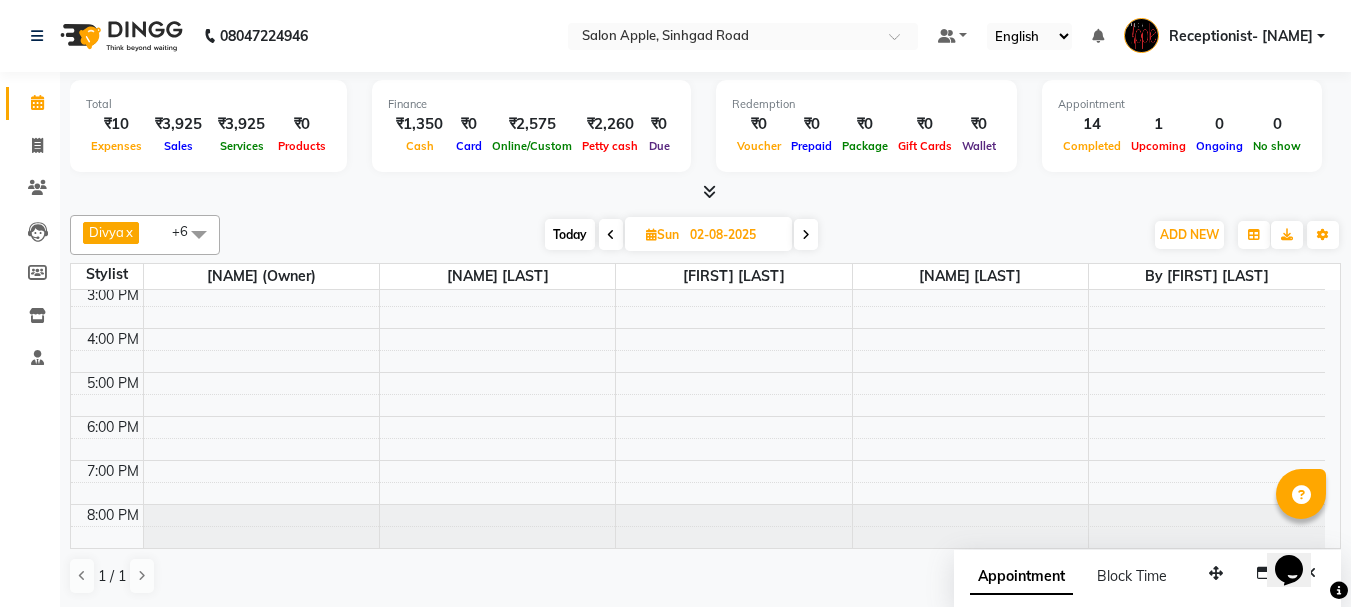 scroll, scrollTop: 313, scrollLeft: 0, axis: vertical 